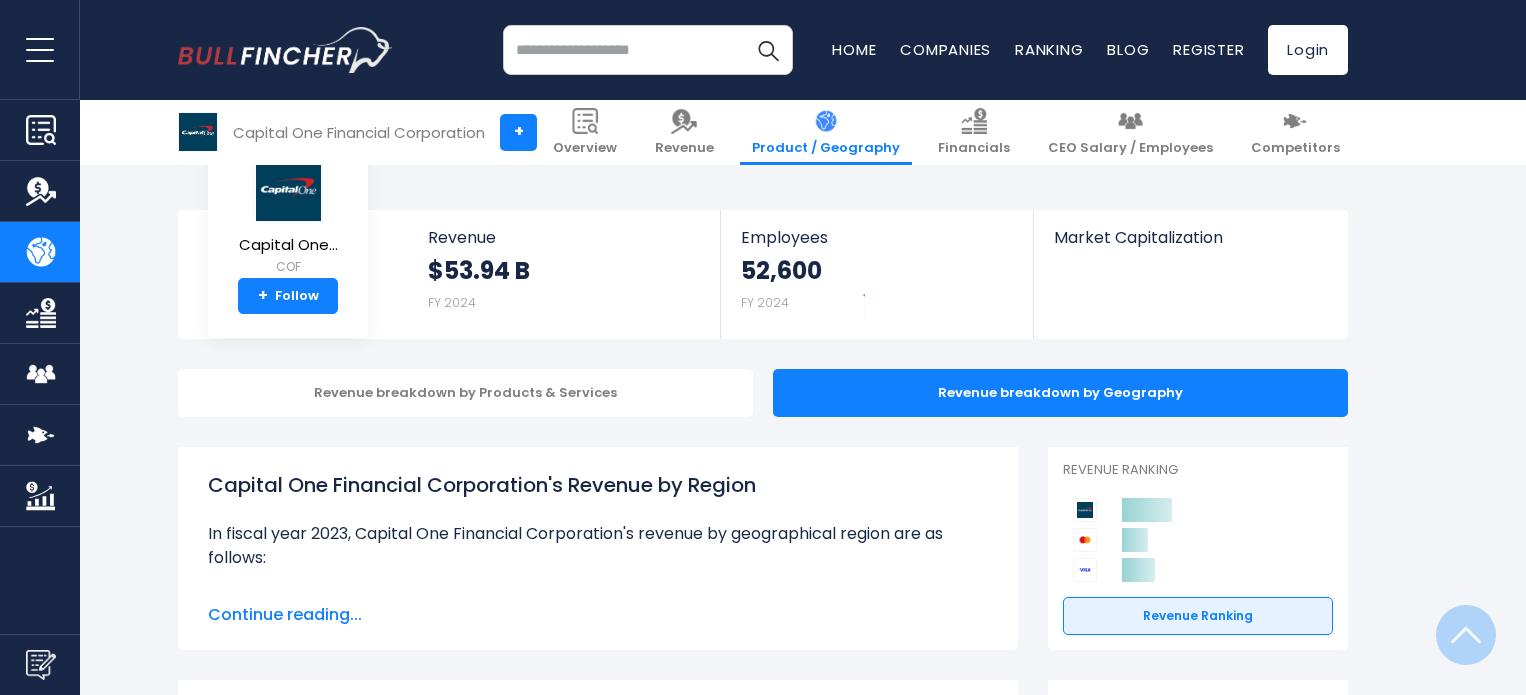 scroll, scrollTop: 1733, scrollLeft: 0, axis: vertical 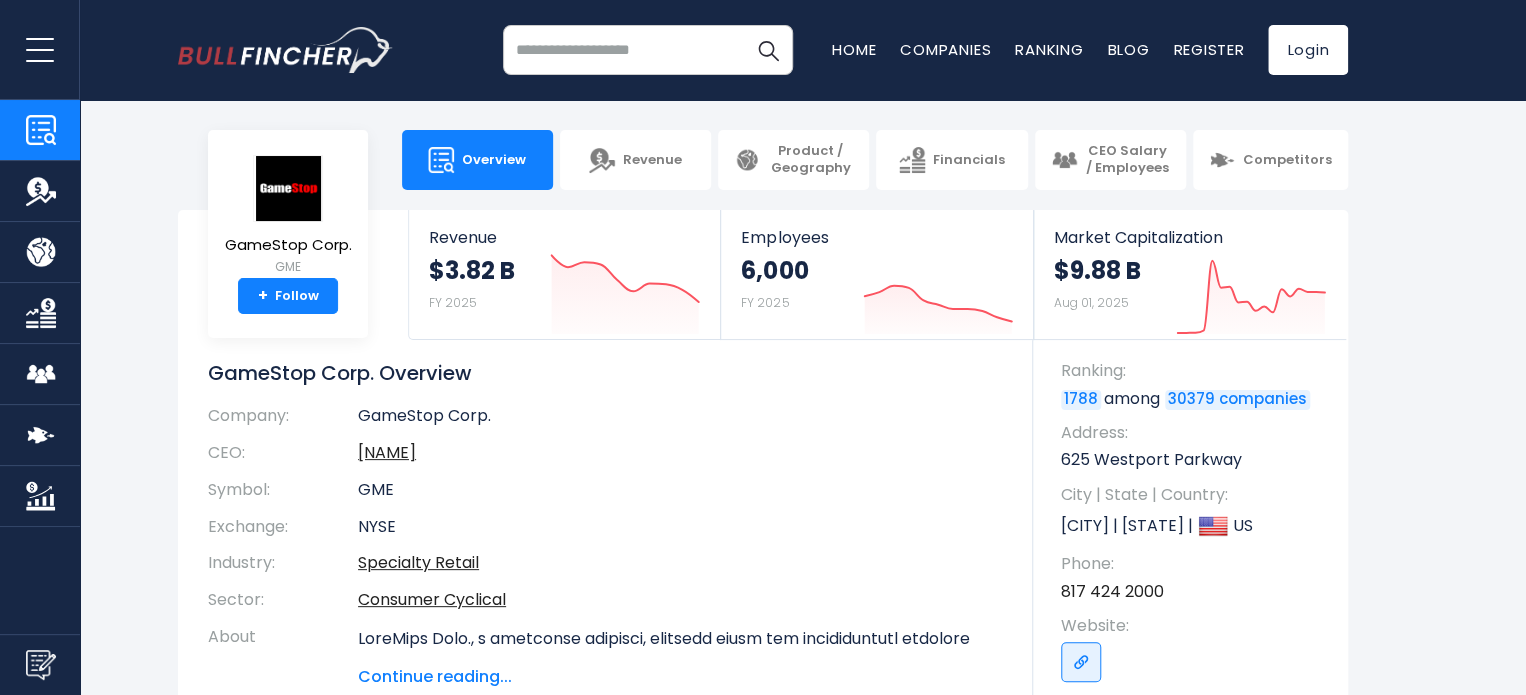 click at bounding box center [648, 50] 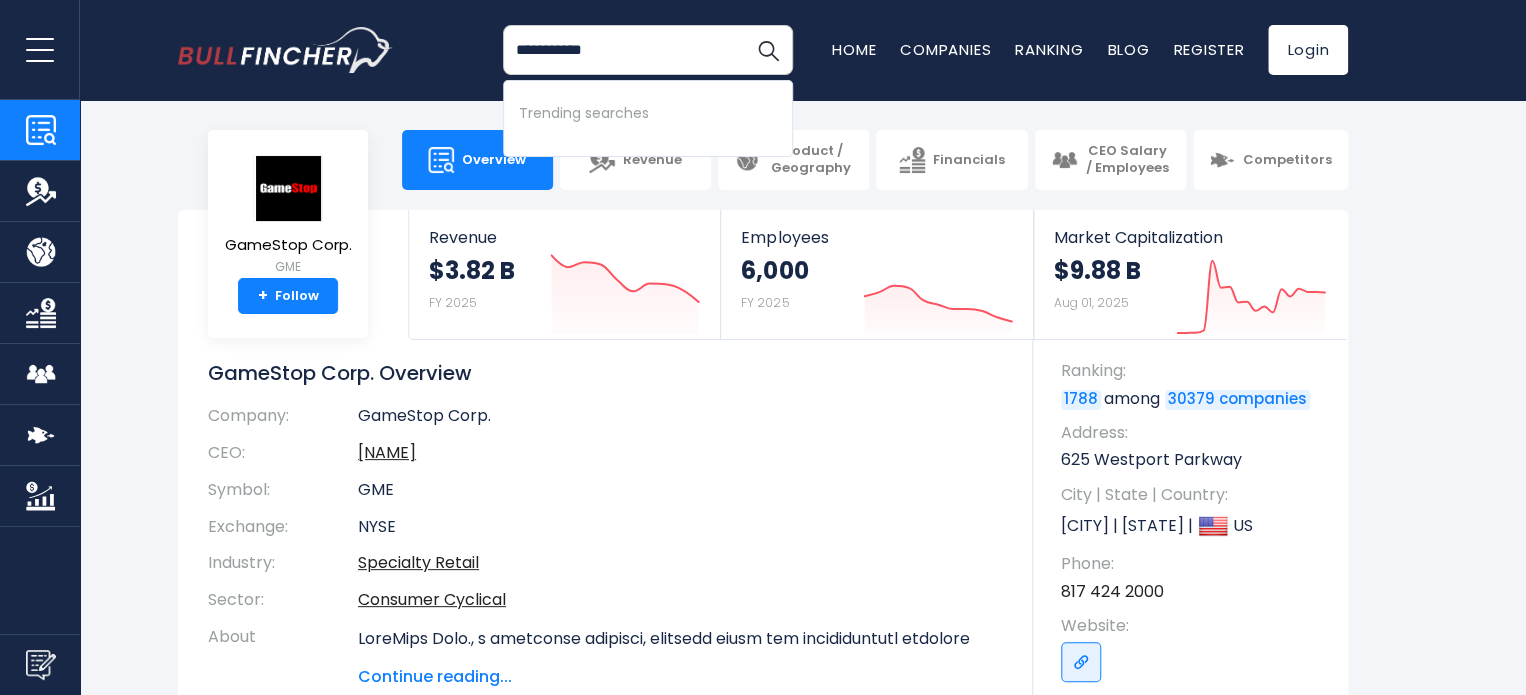 type on "**********" 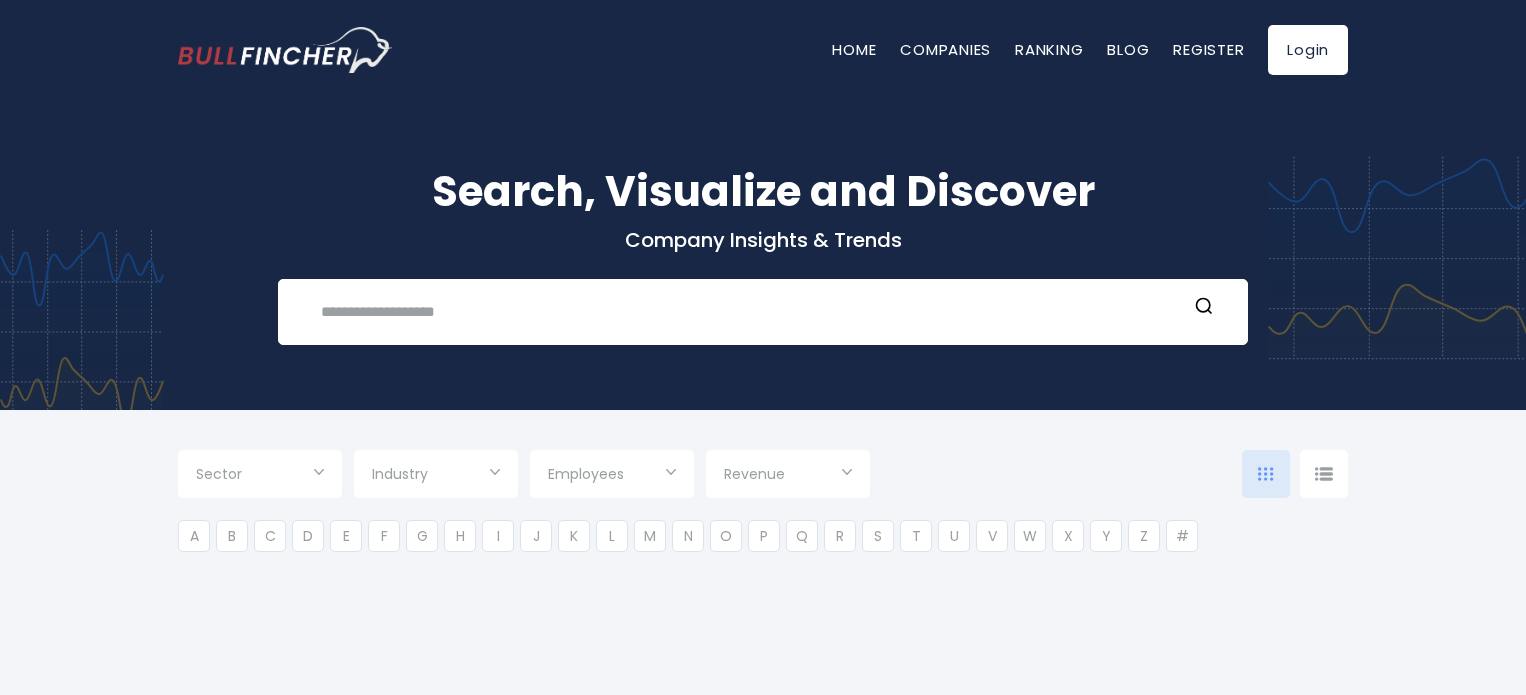 scroll, scrollTop: 0, scrollLeft: 0, axis: both 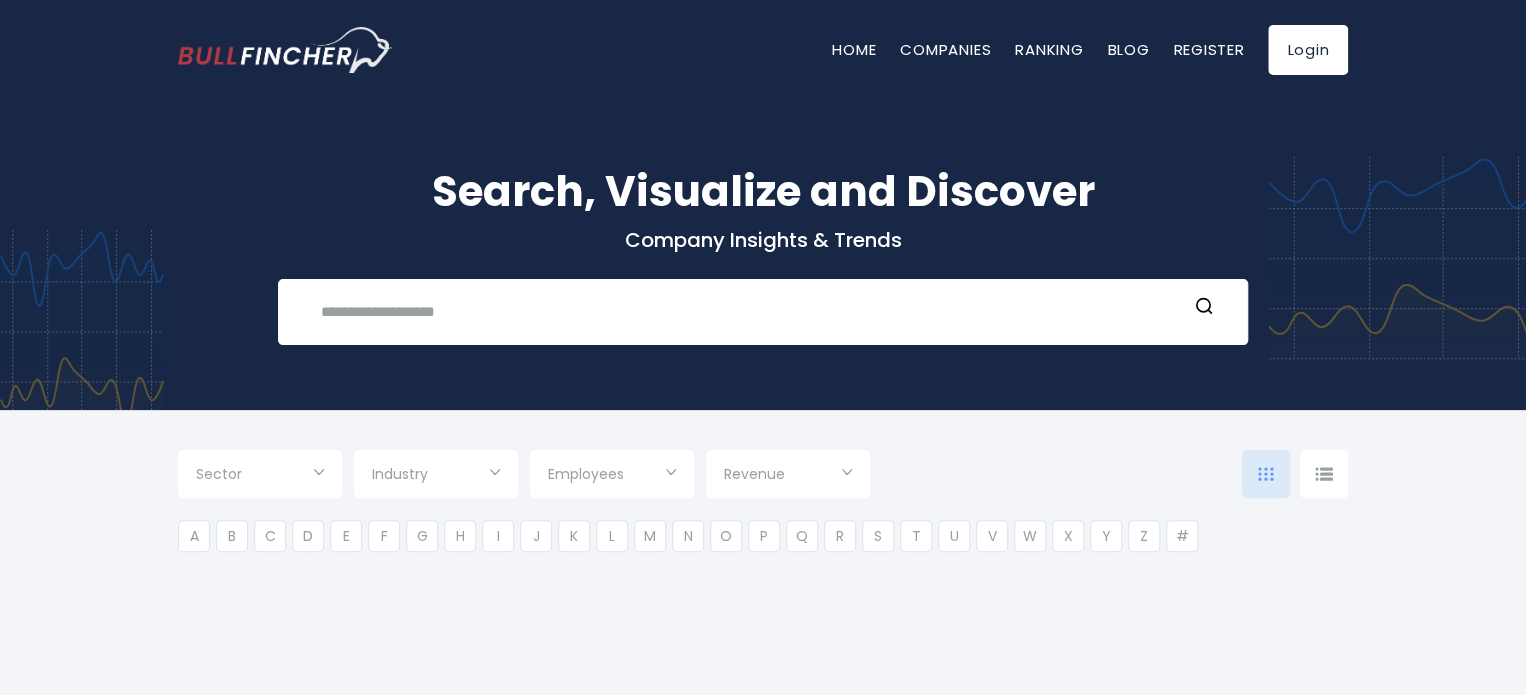 type on "***" 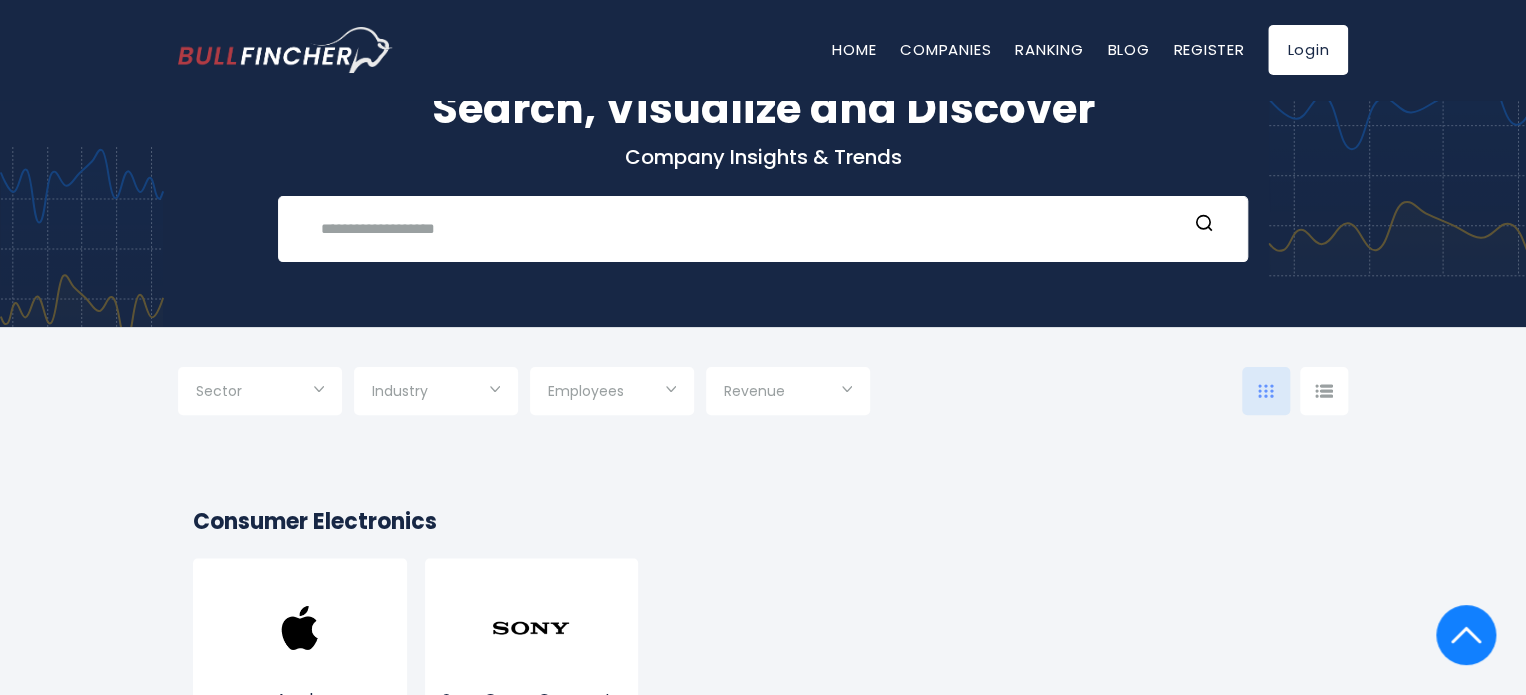 scroll, scrollTop: 0, scrollLeft: 0, axis: both 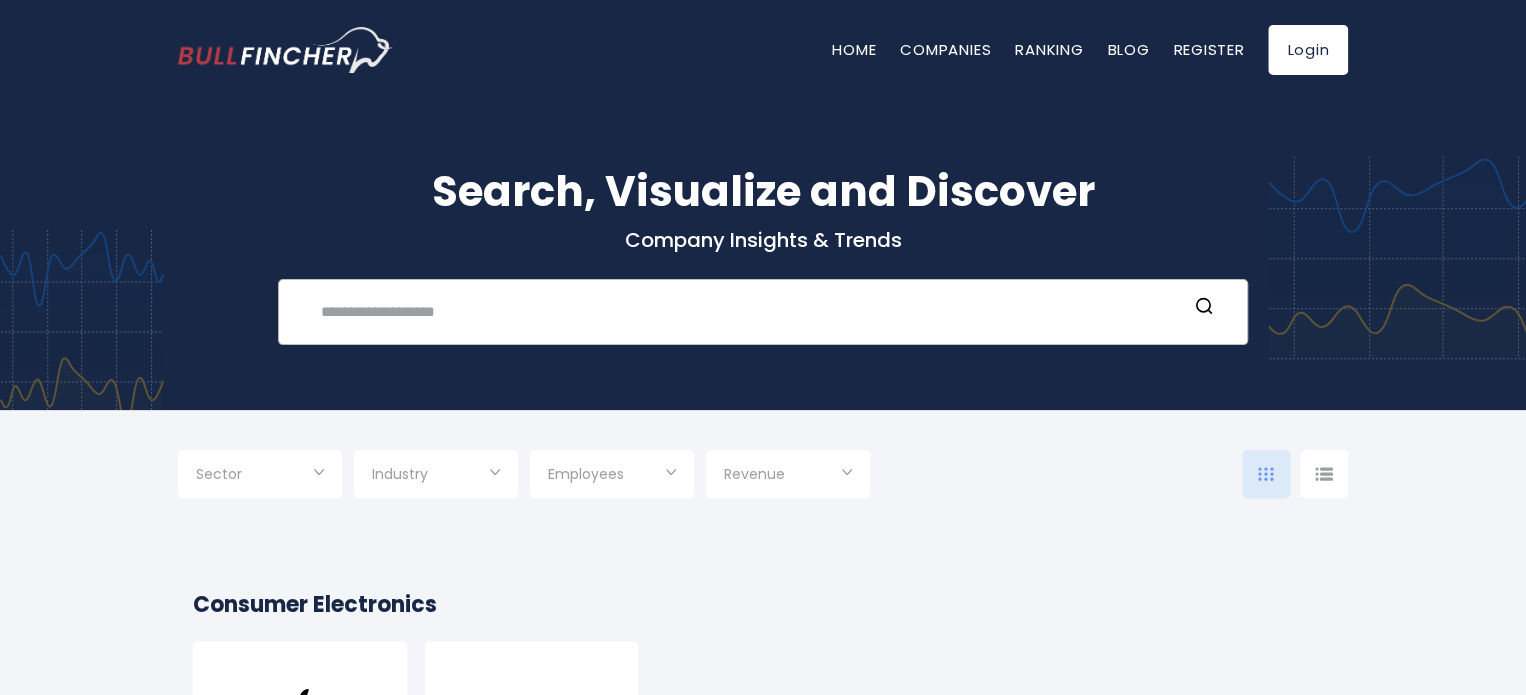 click at bounding box center (748, 311) 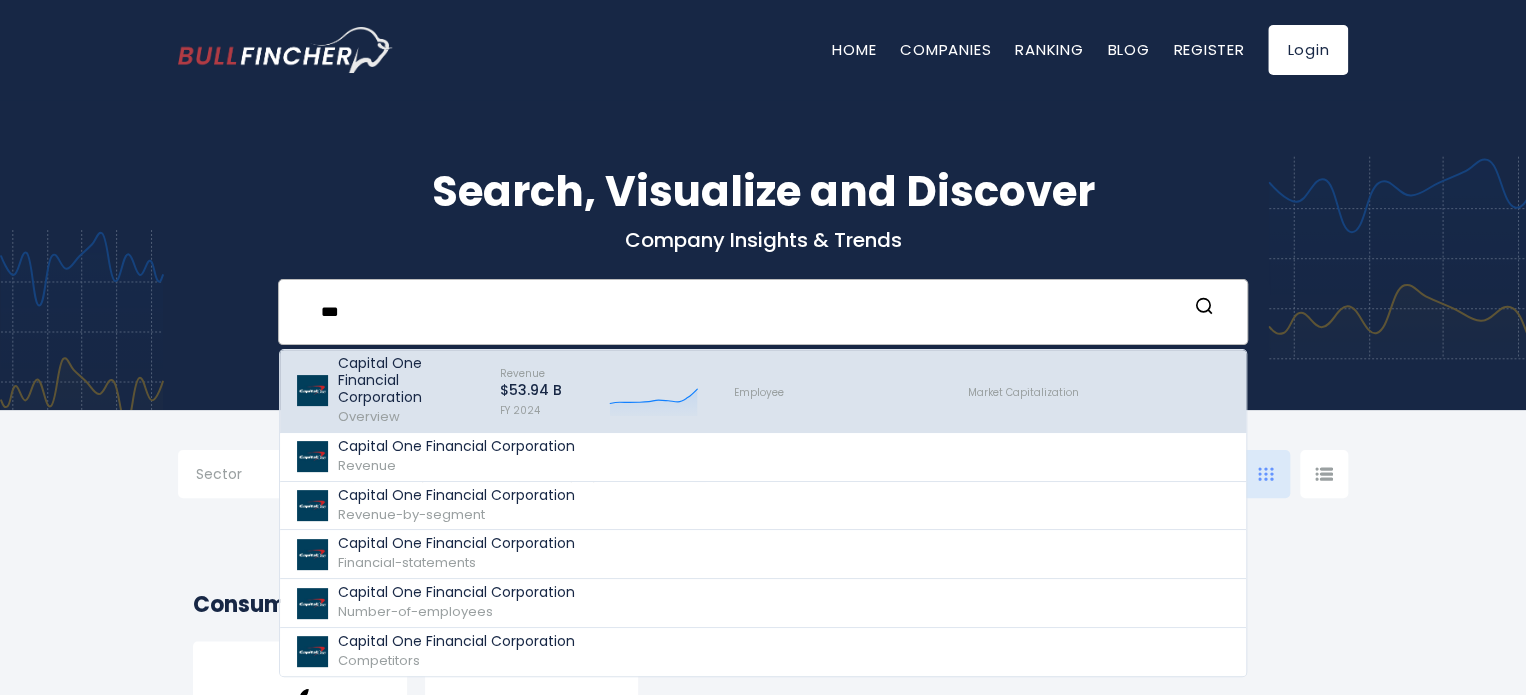 type on "***" 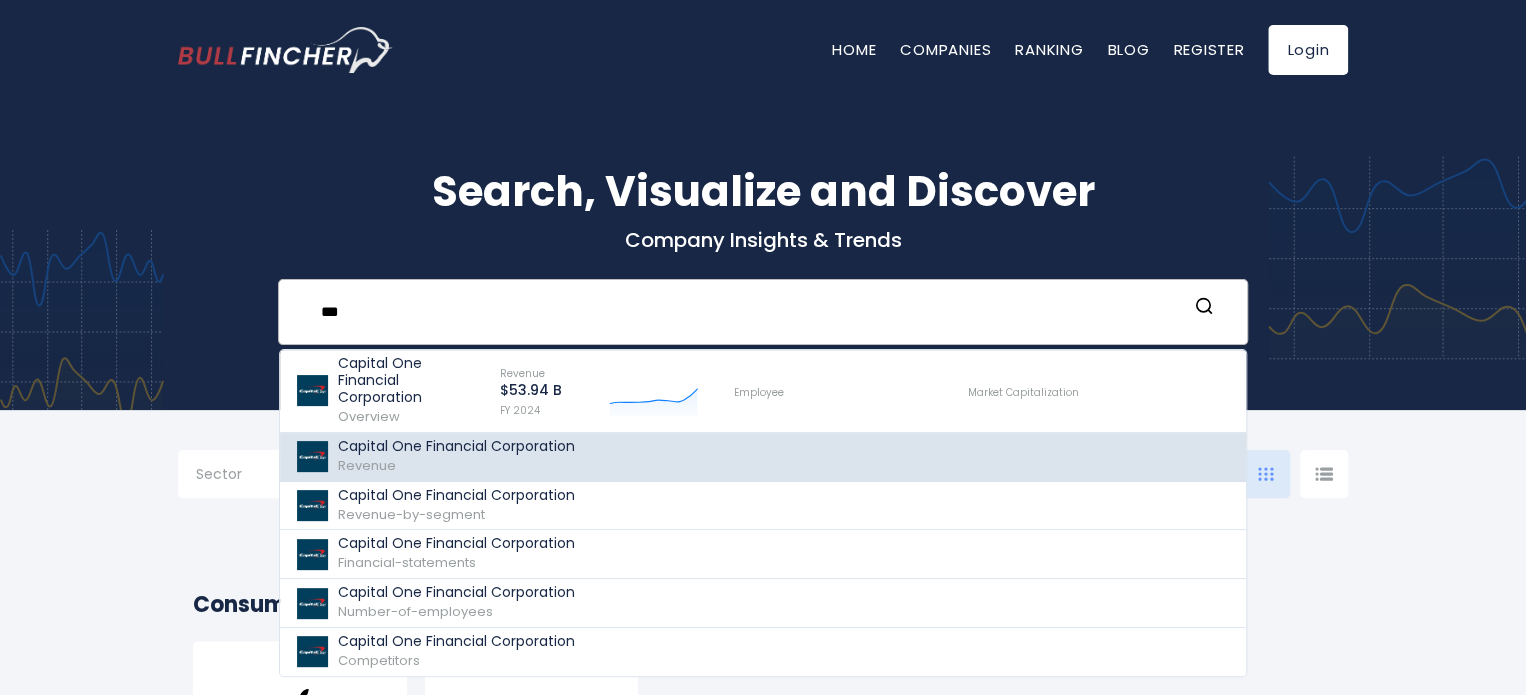 click on "Capital One Financial Corporation" at bounding box center (456, 446) 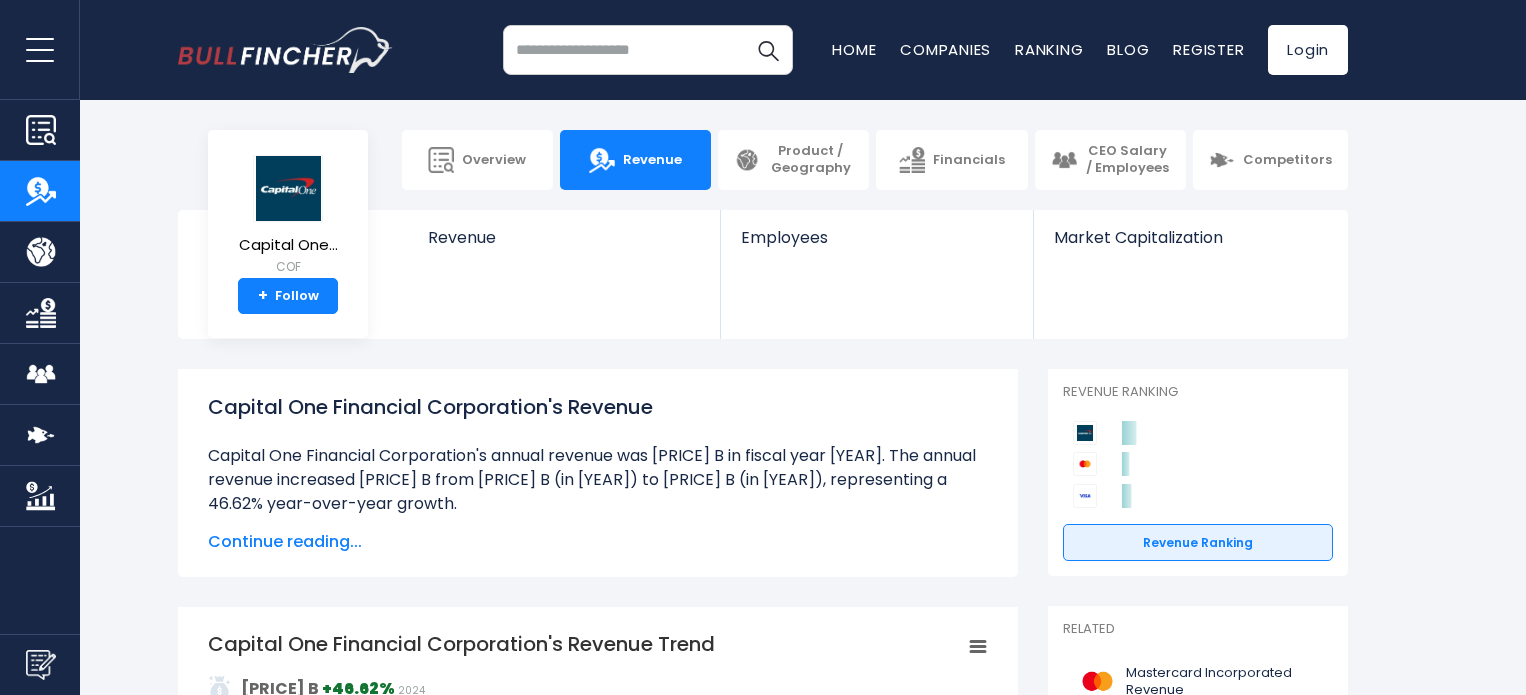 scroll, scrollTop: 0, scrollLeft: 0, axis: both 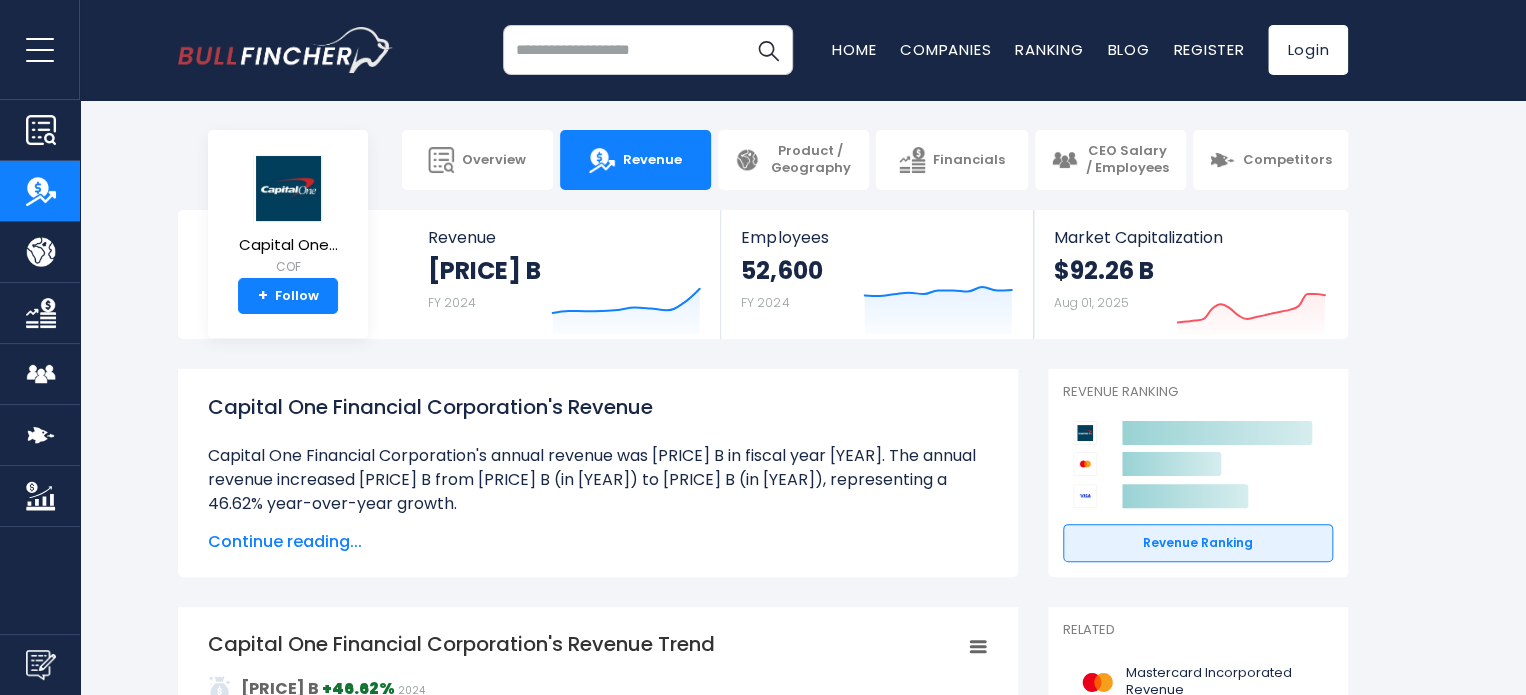click on "Capital One Financial Corporation's Revenue
Capital One Financial Corporation's annual revenue was $53.94 B in fiscal year 2024. The annual revenue increased $17.15 B from $36.79 B (in 2023) to $53.94 B (in 2024), representing a 46.62% year-over-year growth.
Capital One Financial Corporation's quarterly revenue was $21.09 B in the quarter ending Jun 2025. The quarterly revenue increased $7.85 B from $13.24 B (in Q2: Mar 2024) to $21.09 B (in Q2: Mar 2025), representing a 59.30% year-over-year growth.
." at bounding box center (598, 473) 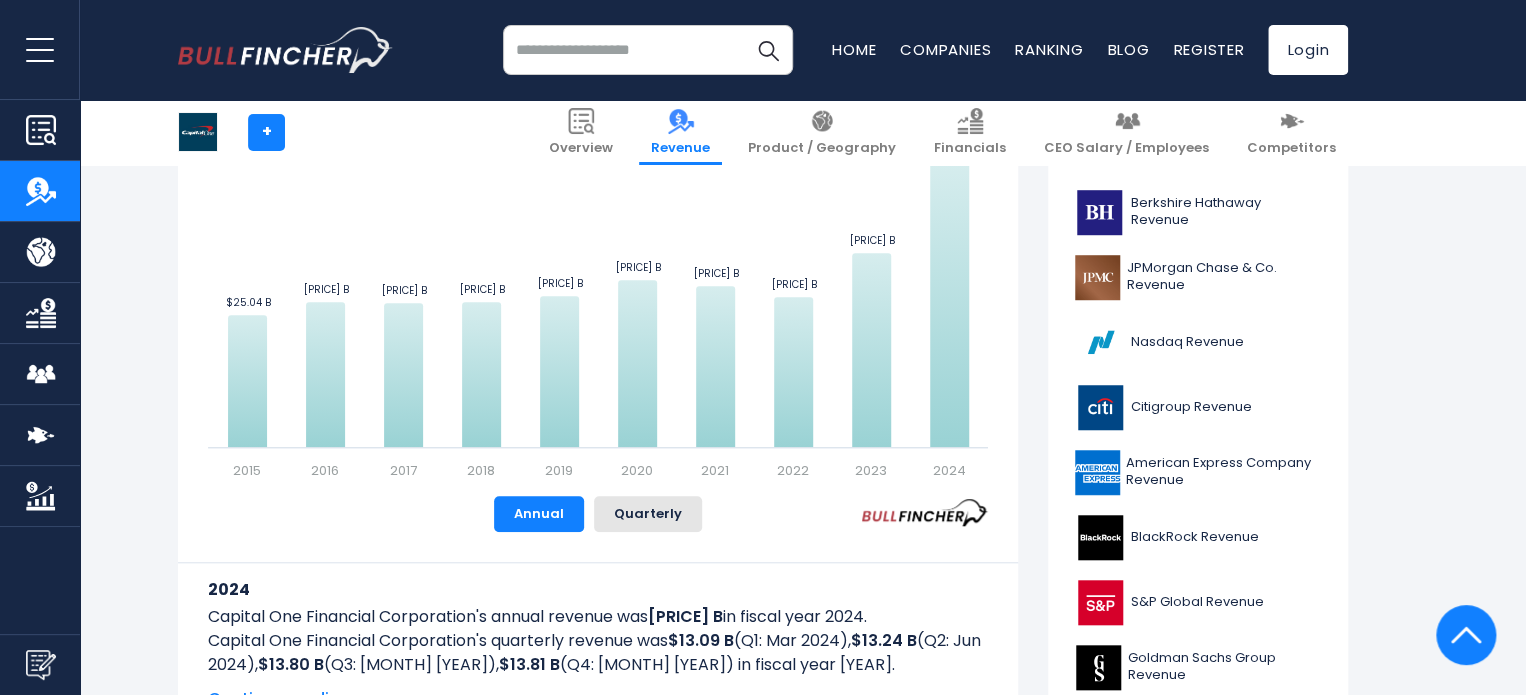 scroll, scrollTop: 640, scrollLeft: 0, axis: vertical 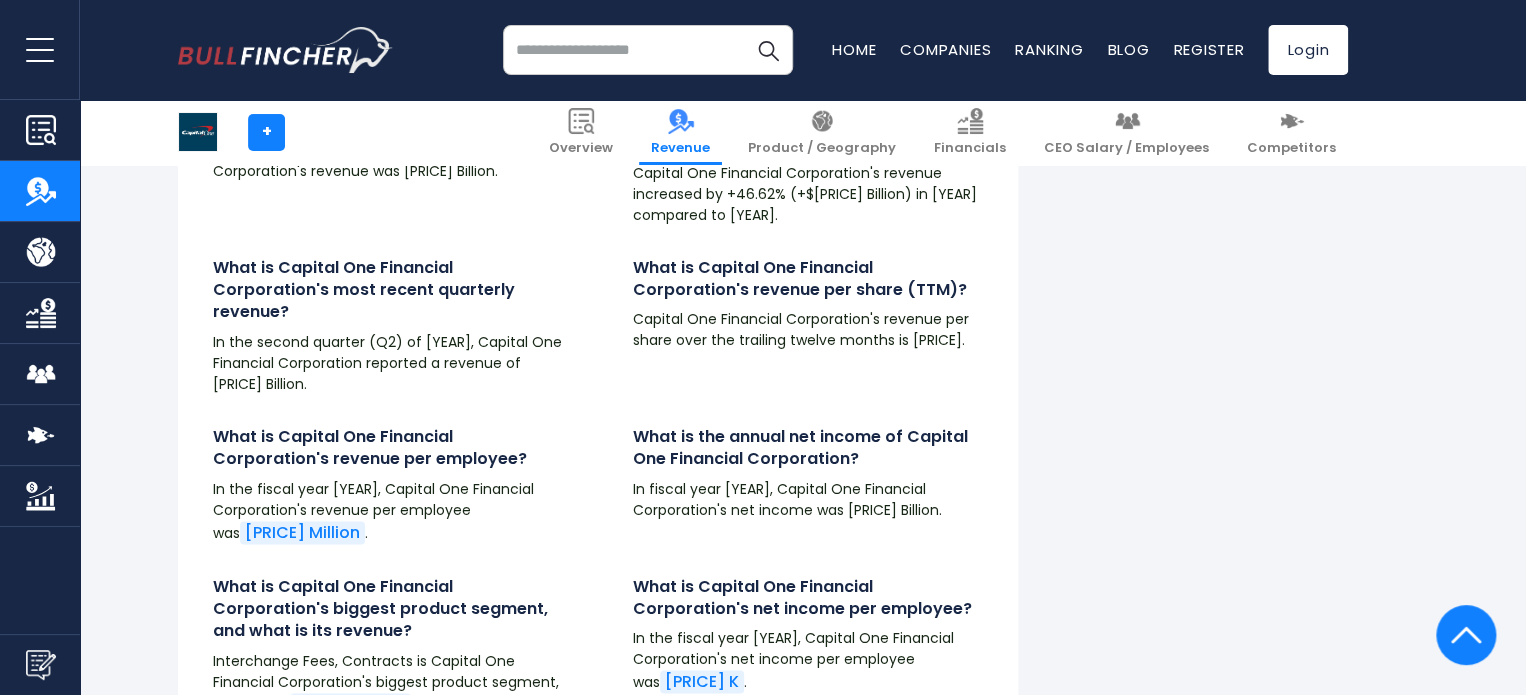 click on "Capital One Financial Corporation's Revenue
Capital One Financial Corporation's annual revenue was $53.94 B in fiscal year 2024. The annual revenue increased $17.15 B from $36.79 B (in 2023) to $53.94 B (in 2024), representing a 46.62% year-over-year growth.
Over the past 10 years
(2015 -
2024):
The highest annual revenue  and" at bounding box center [763, -1607] 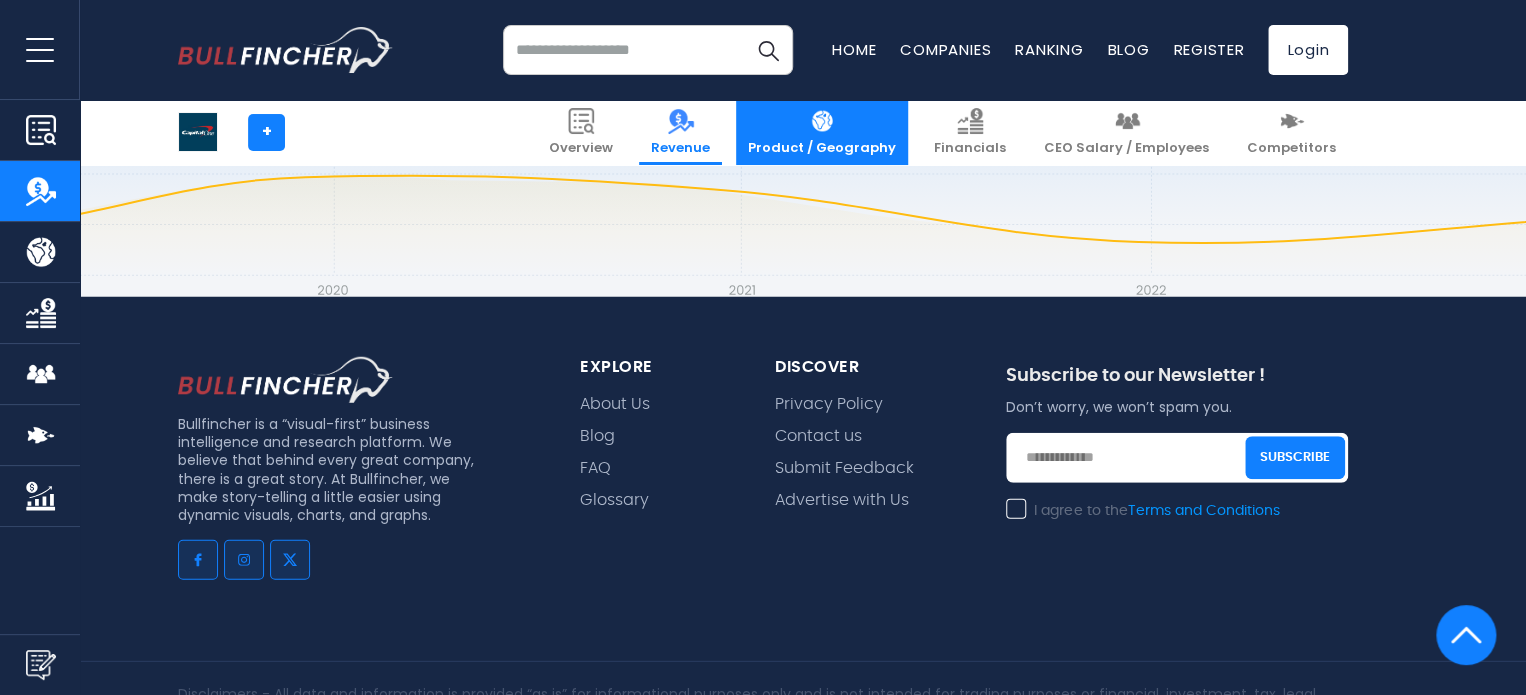 click on "Product / Geography" at bounding box center (822, 132) 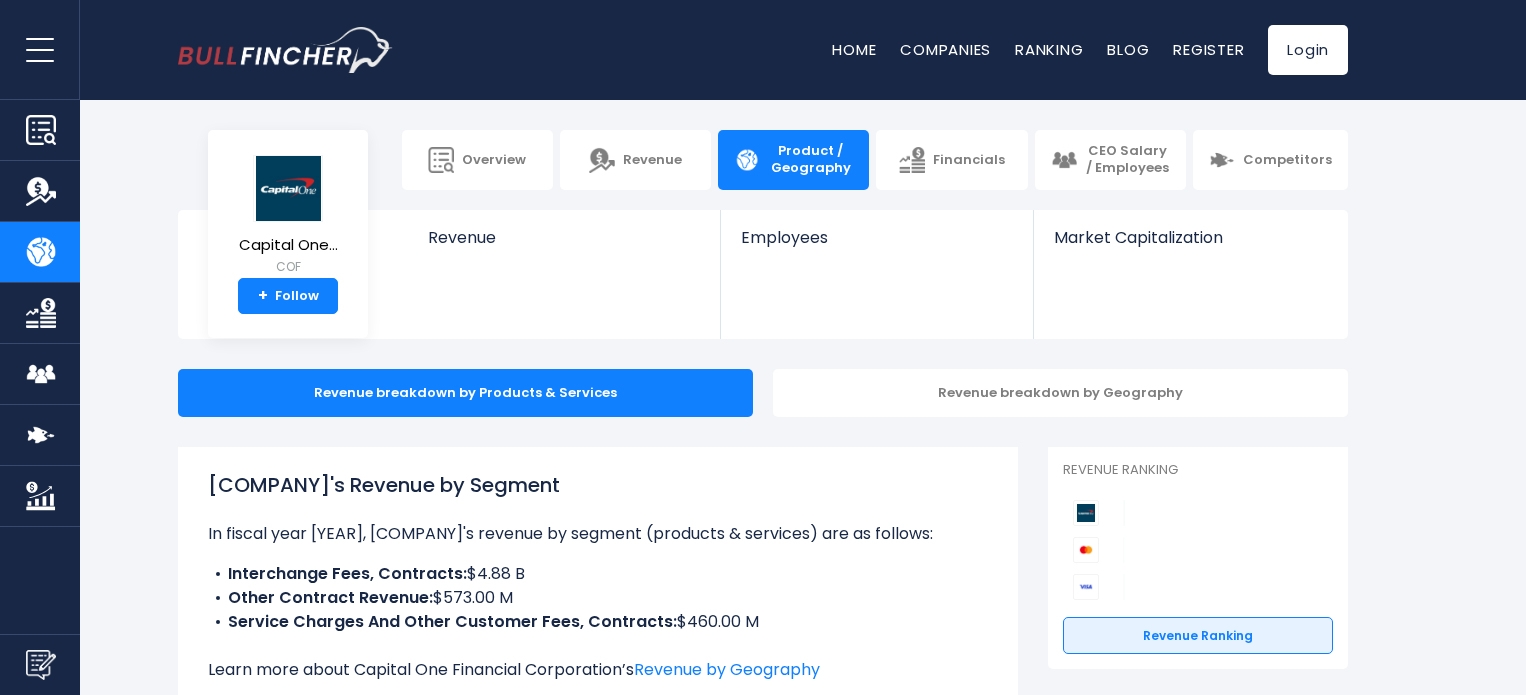 scroll, scrollTop: 0, scrollLeft: 0, axis: both 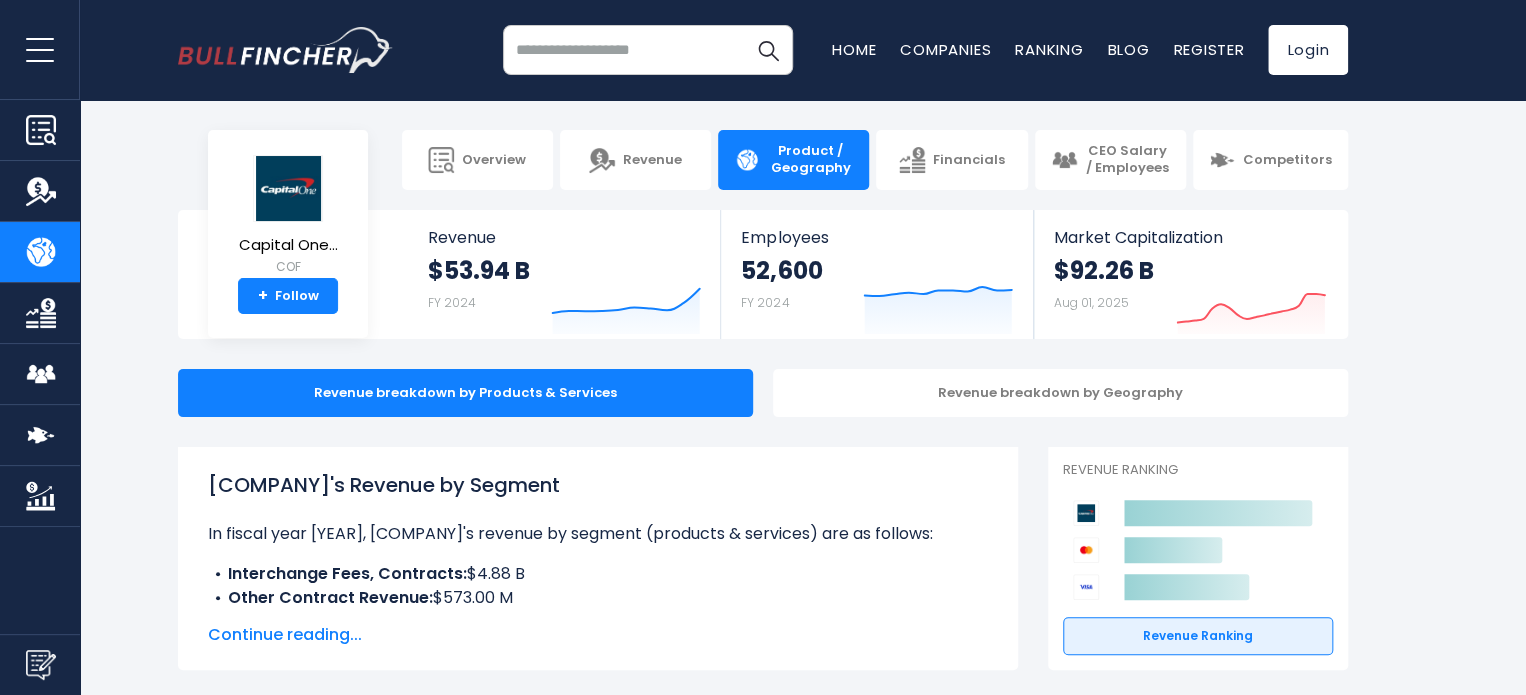 click at bounding box center (648, 50) 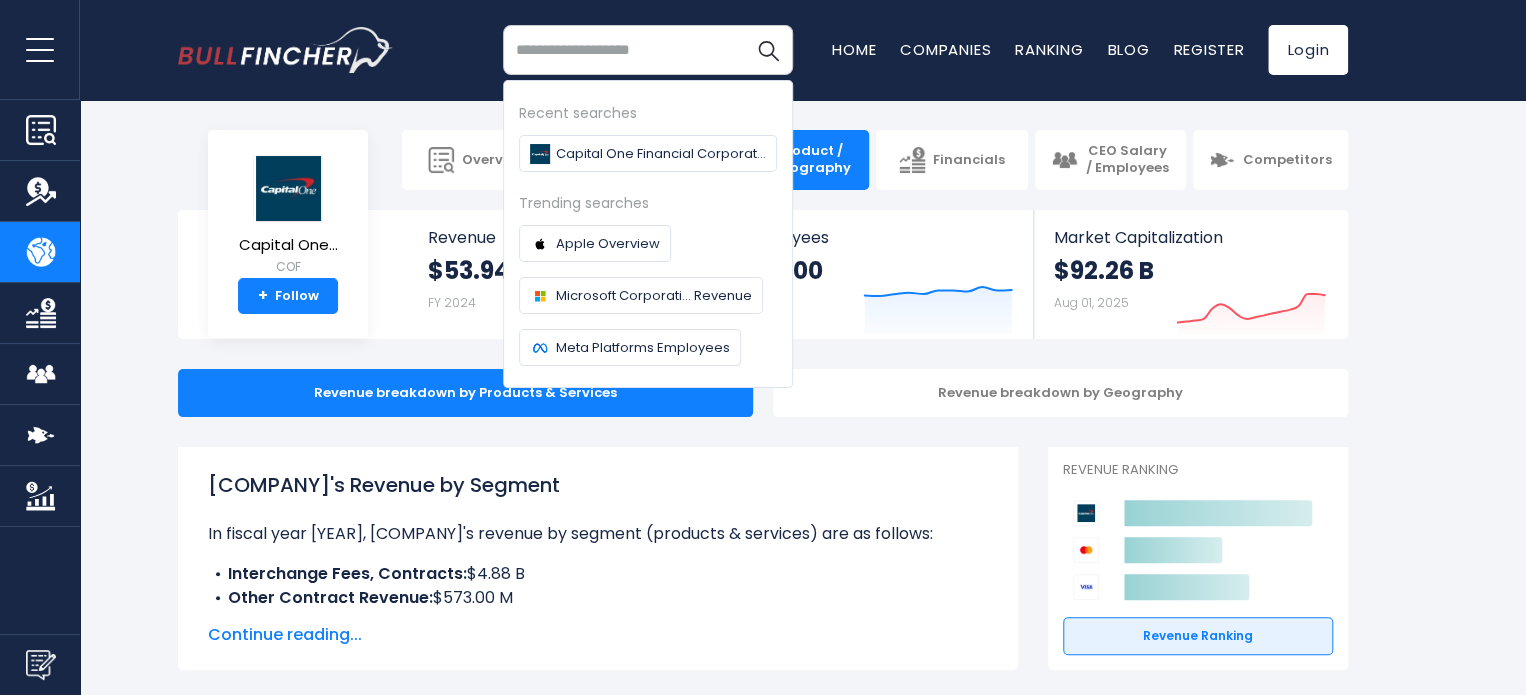 click on "Recent searches
Capital One Financial Corporation
Trending searches
Home Blog" at bounding box center (763, 50) 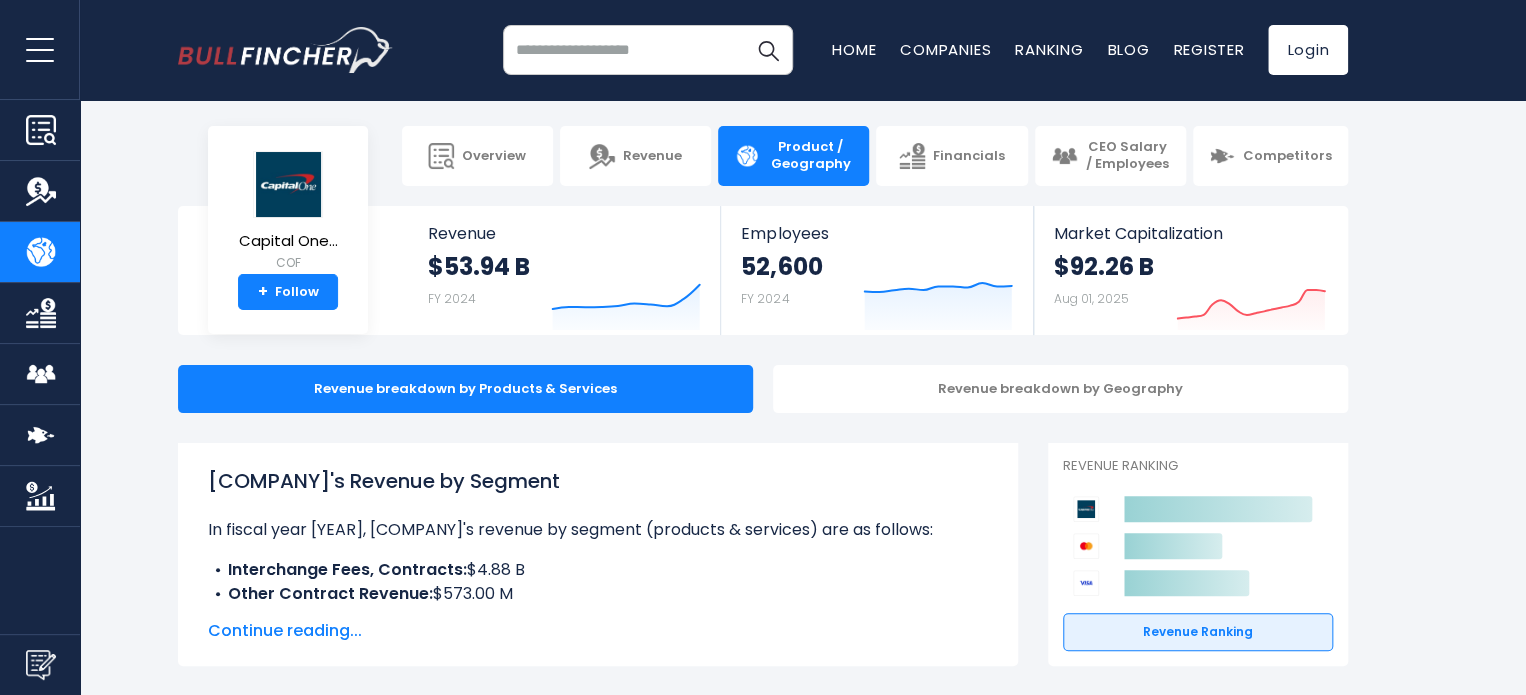 scroll, scrollTop: 0, scrollLeft: 0, axis: both 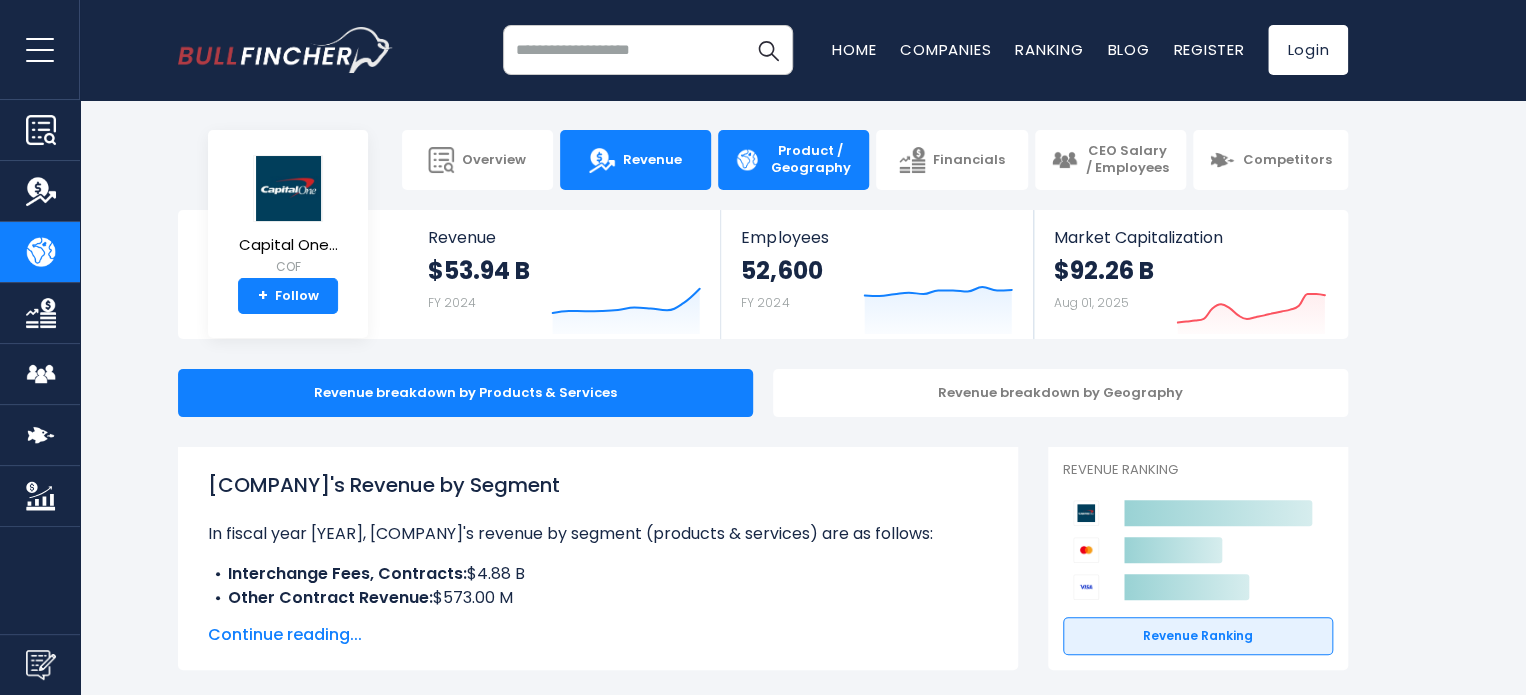 click on "Revenue" at bounding box center (635, 160) 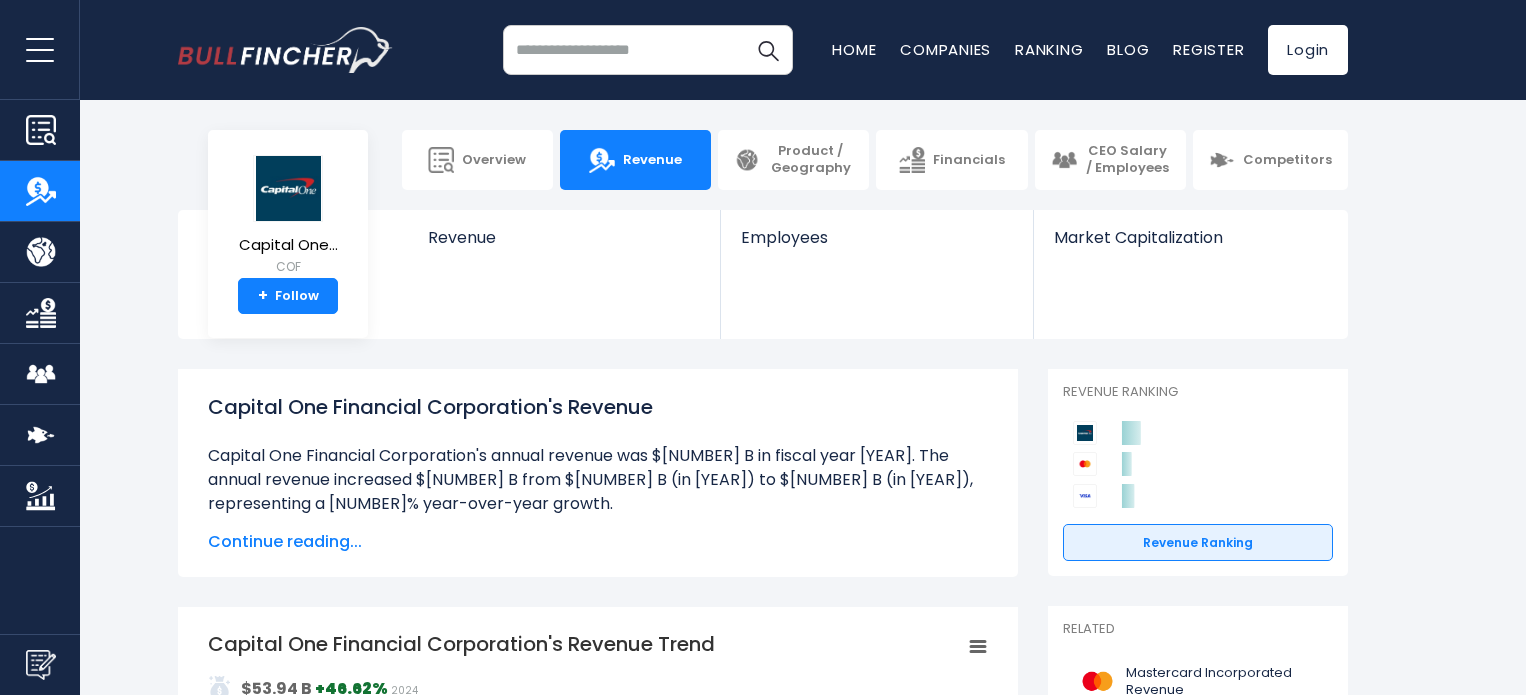 scroll, scrollTop: 0, scrollLeft: 0, axis: both 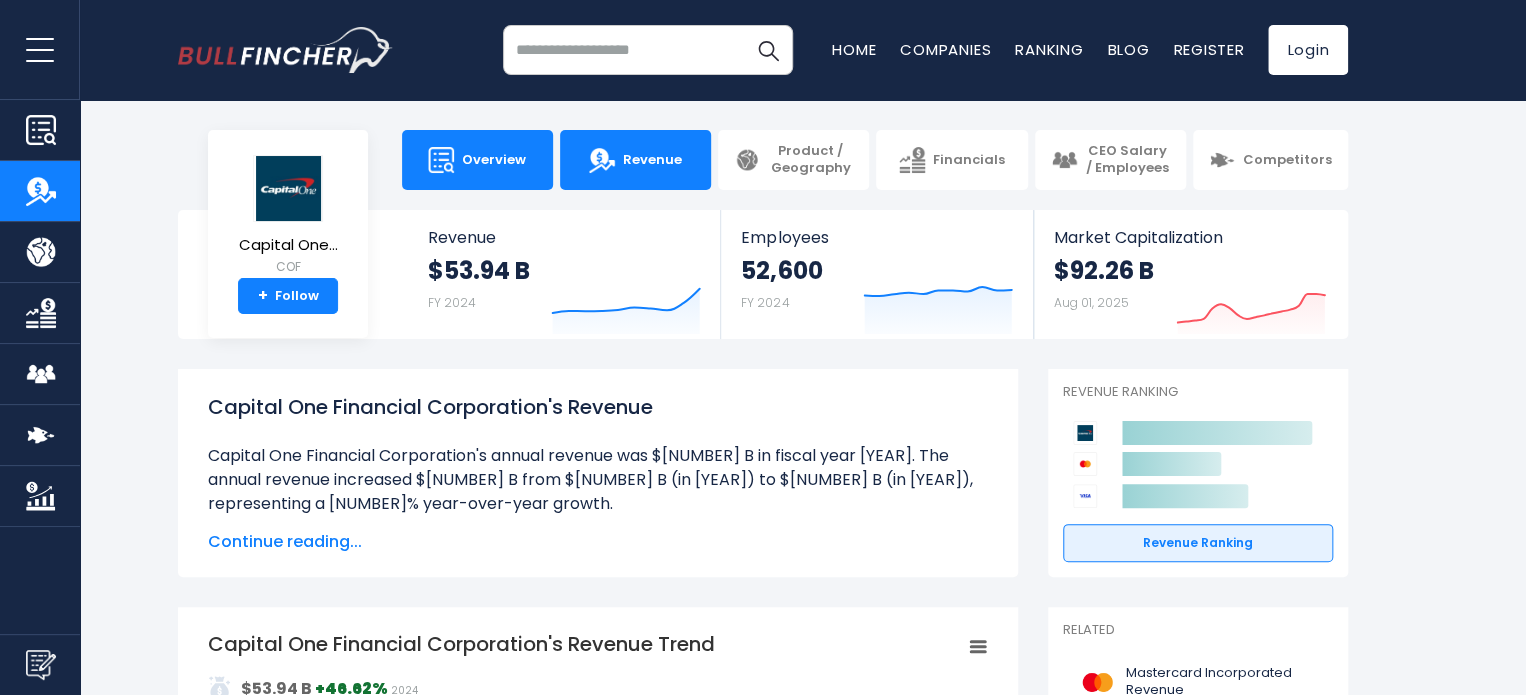 click on "Overview" at bounding box center (477, 160) 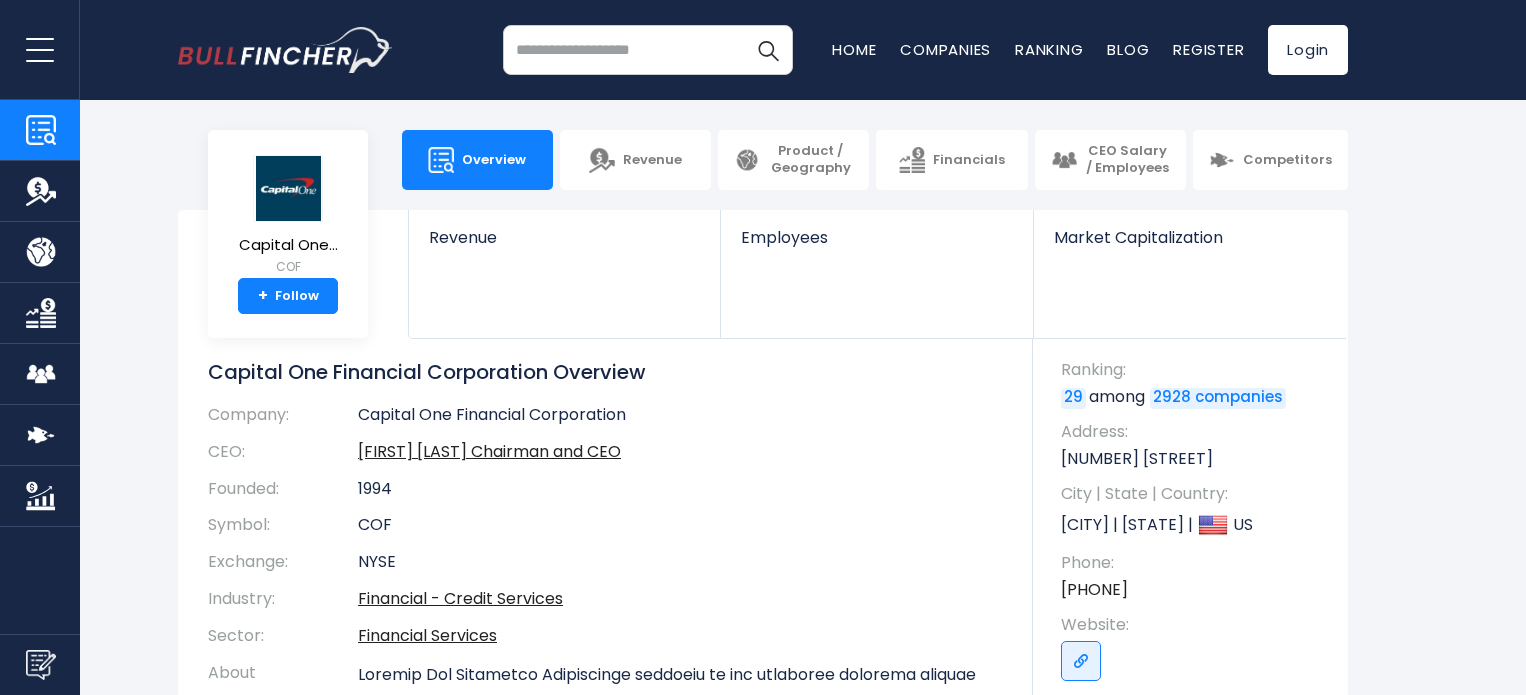 scroll, scrollTop: 0, scrollLeft: 0, axis: both 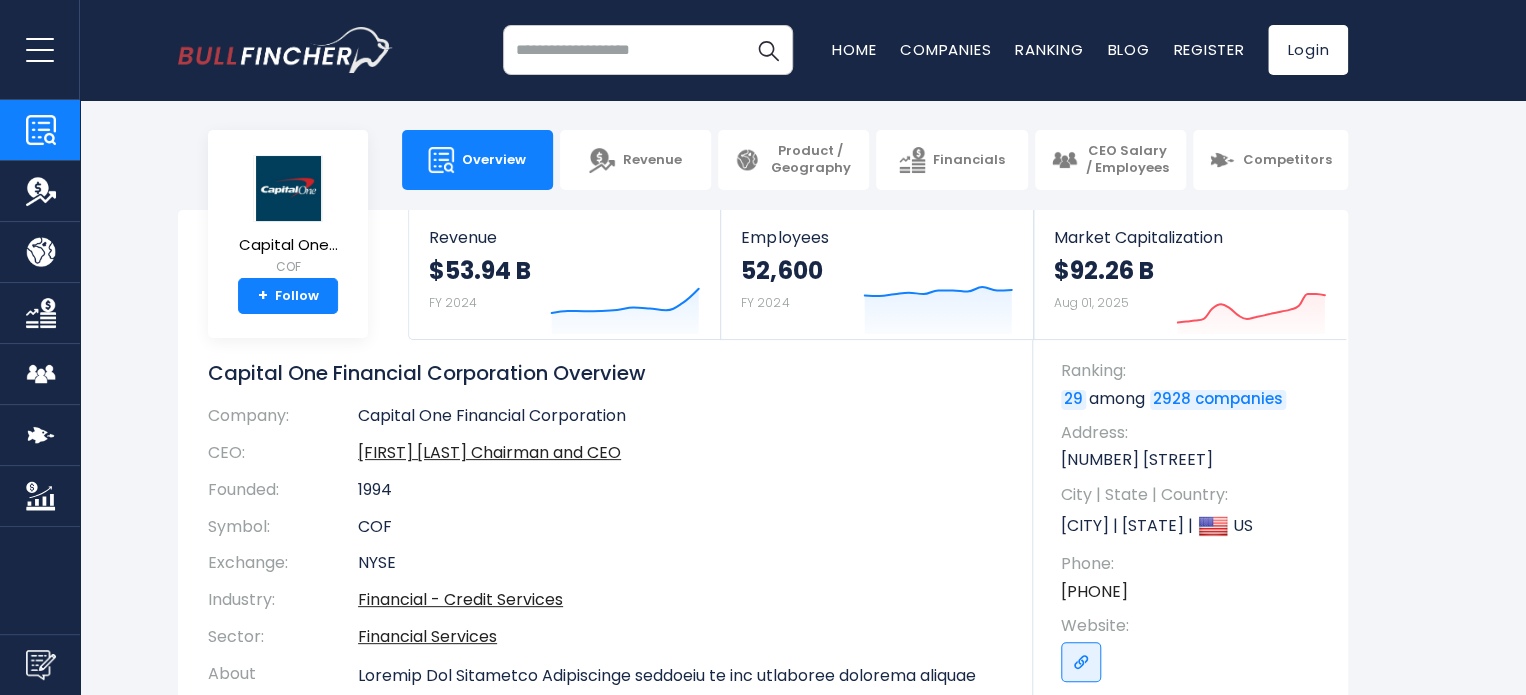 click at bounding box center (285, 50) 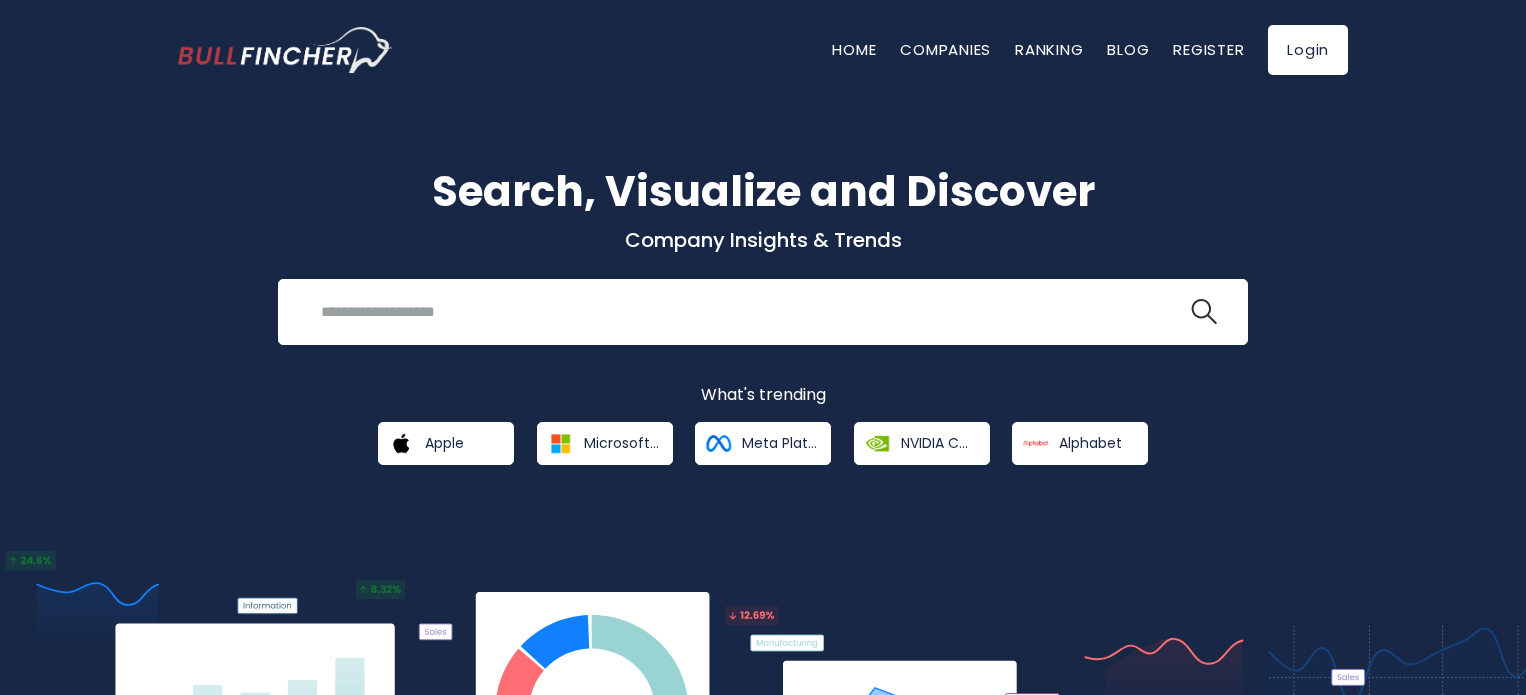 scroll, scrollTop: 0, scrollLeft: 0, axis: both 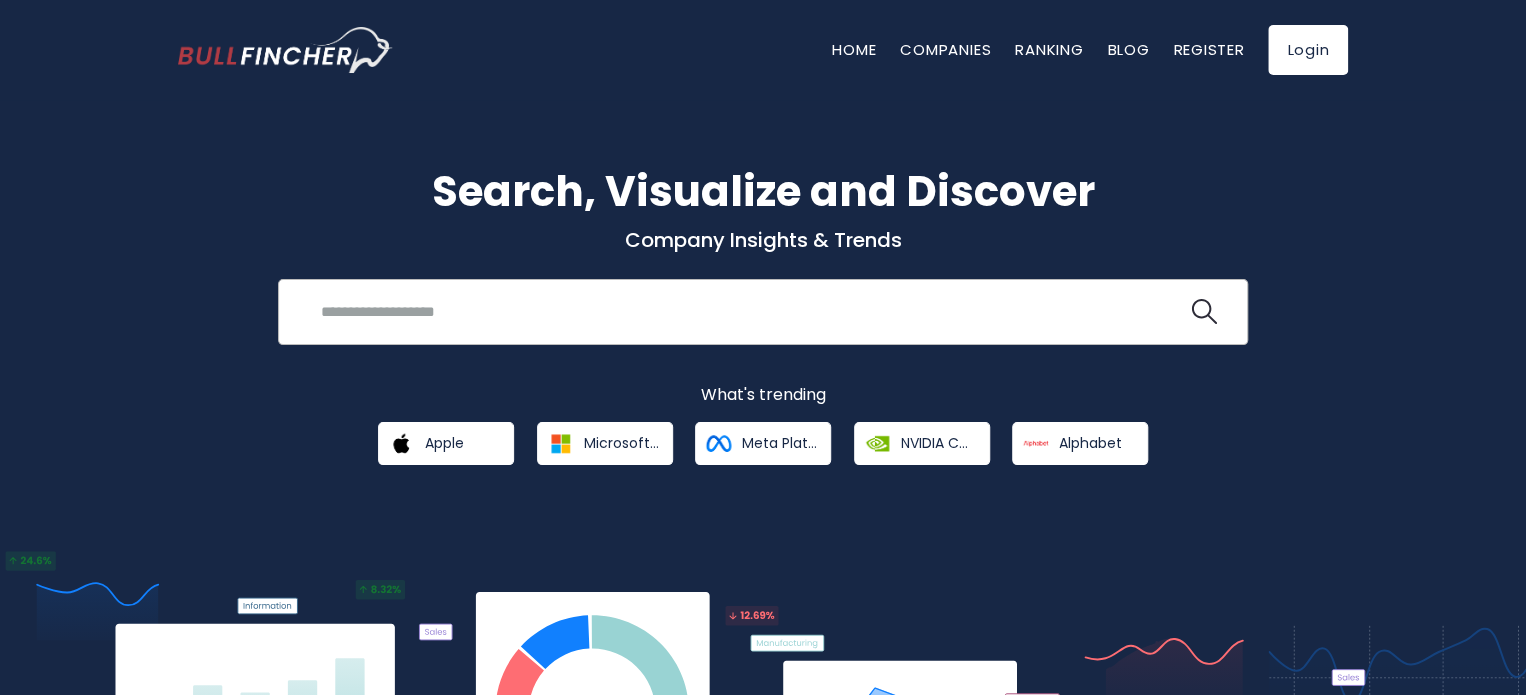 click on "Recent searches
Capital One Financial Corporation
Trending searches" at bounding box center (763, 312) 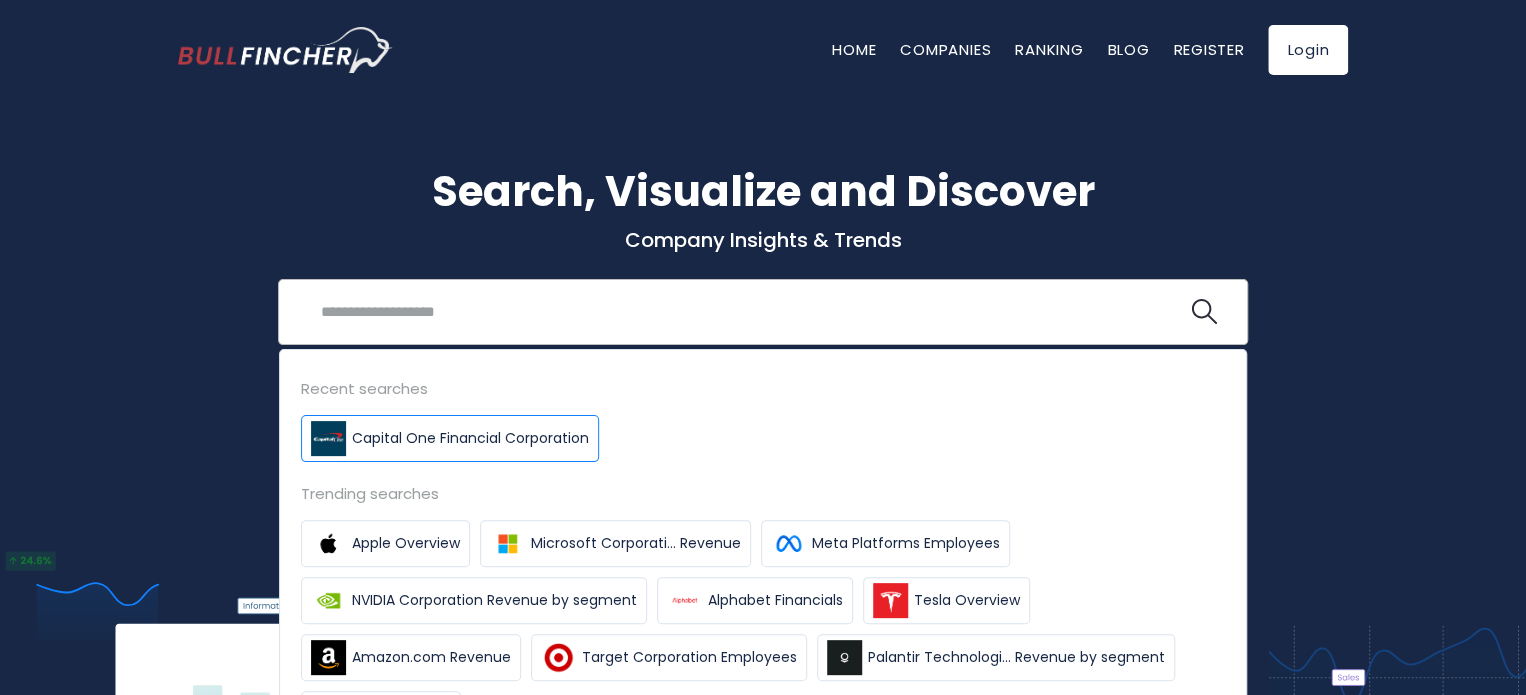 click on "Capital One Financial Corporation" at bounding box center [470, 438] 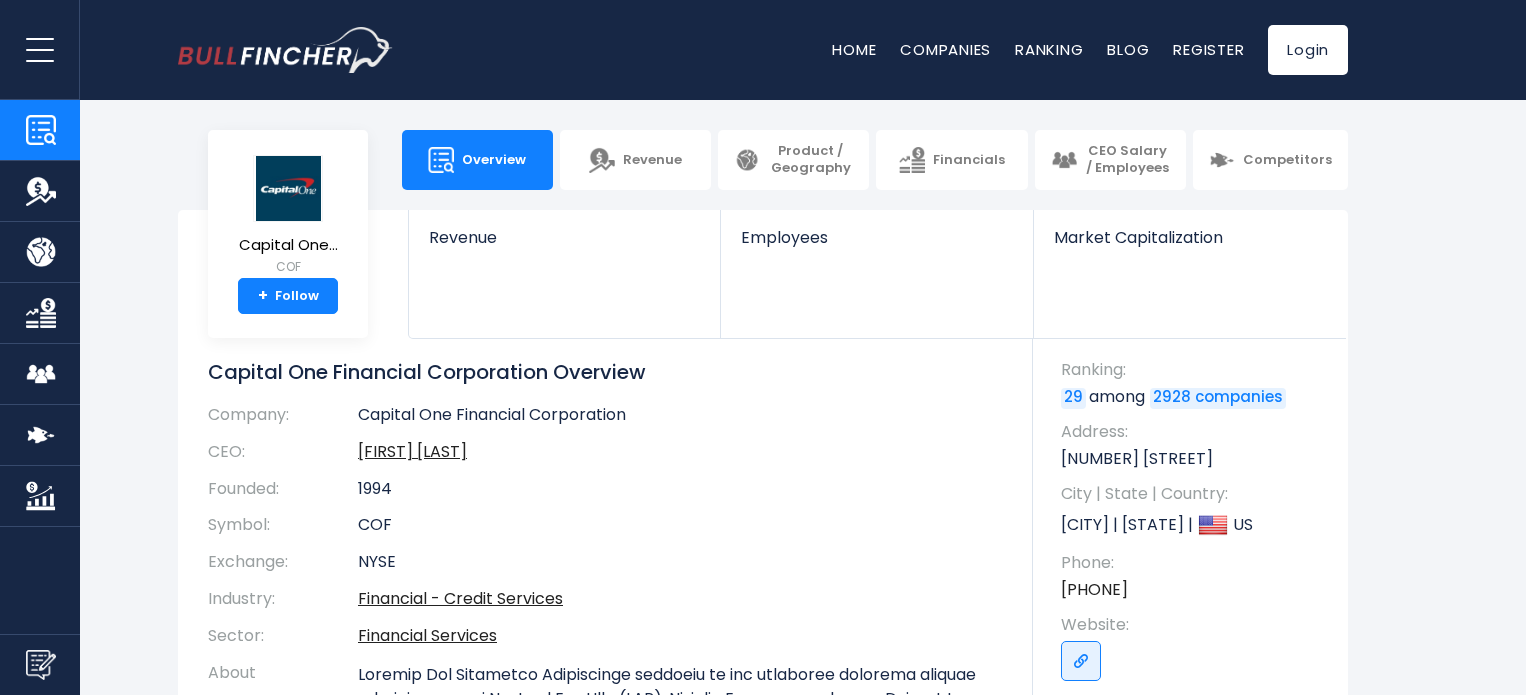 scroll, scrollTop: 0, scrollLeft: 0, axis: both 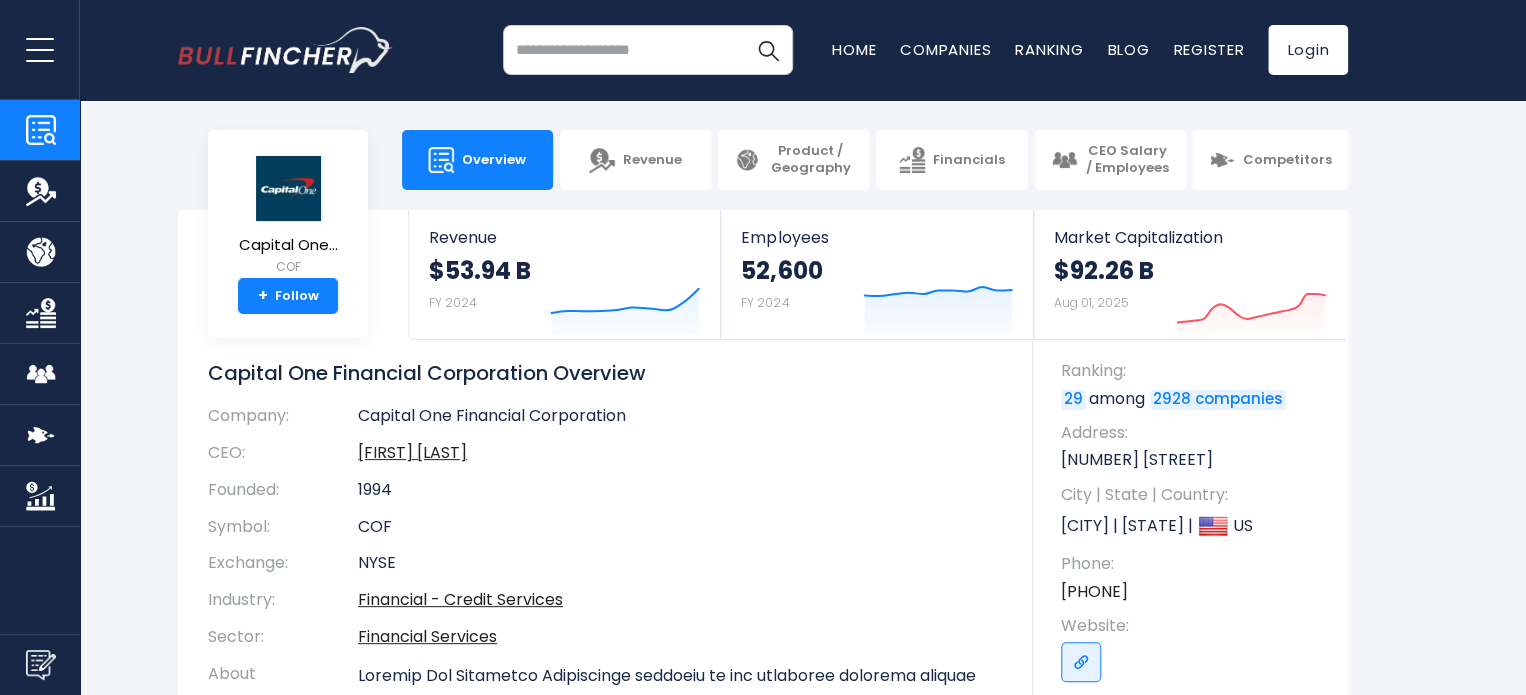 click at bounding box center [285, 50] 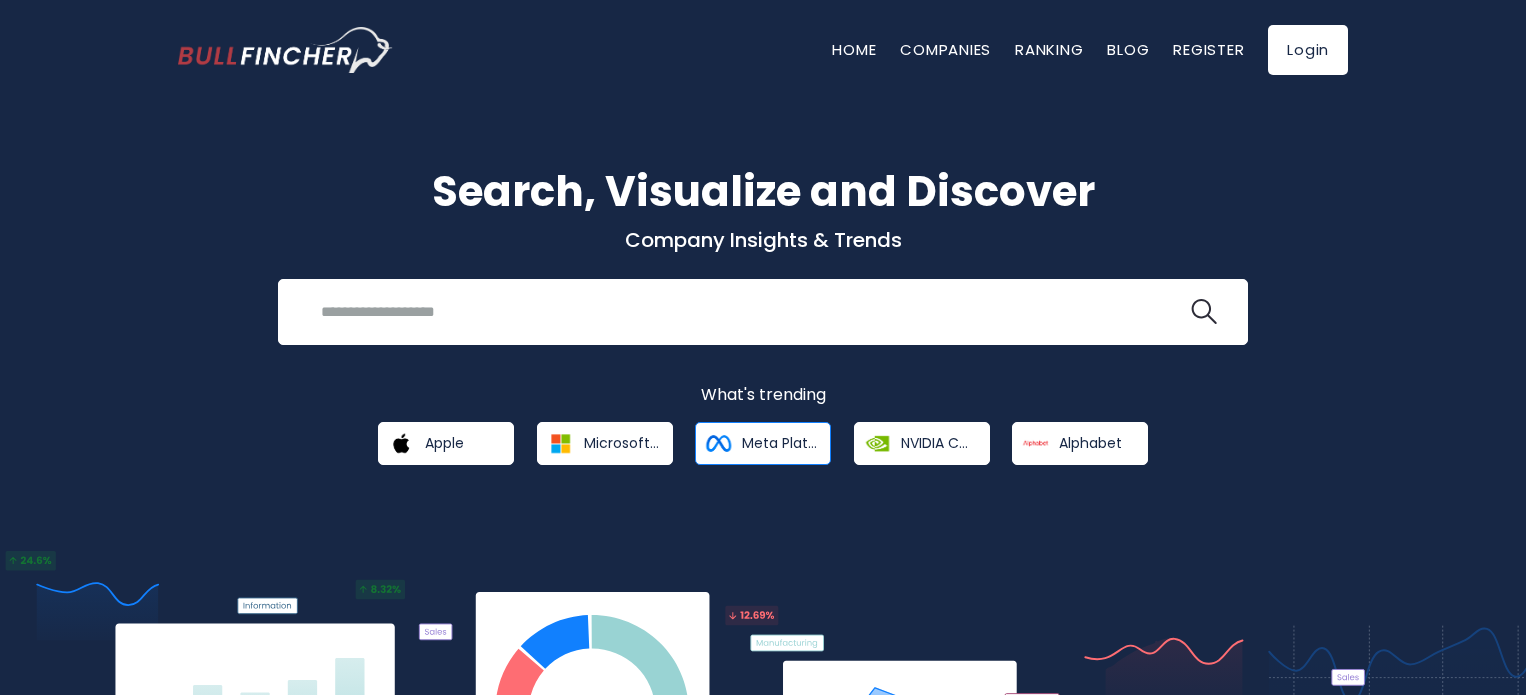 scroll, scrollTop: 0, scrollLeft: 0, axis: both 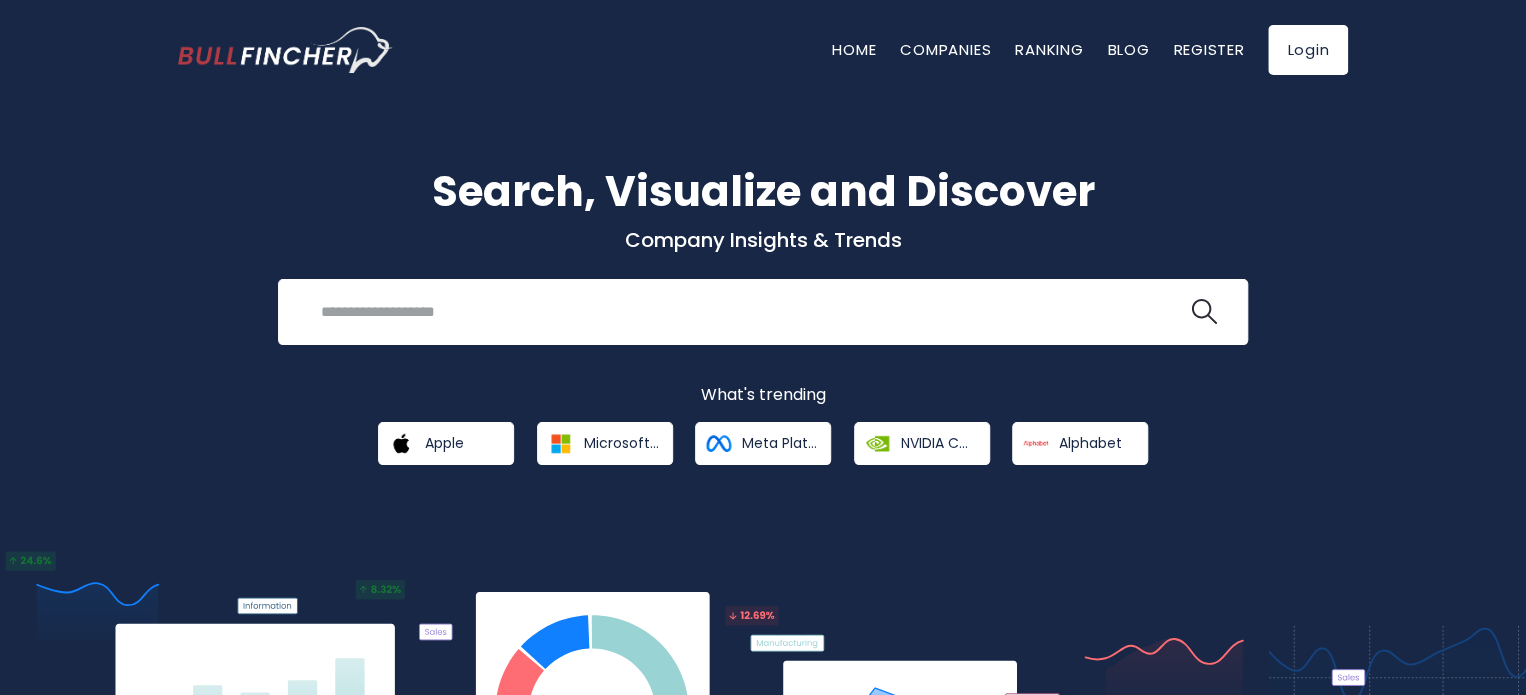 click on "Search, Visualize and Discover
Company Insights & Trends
Recent searches
Capital One Financial Corporation
Trending searches" at bounding box center (763, 312) 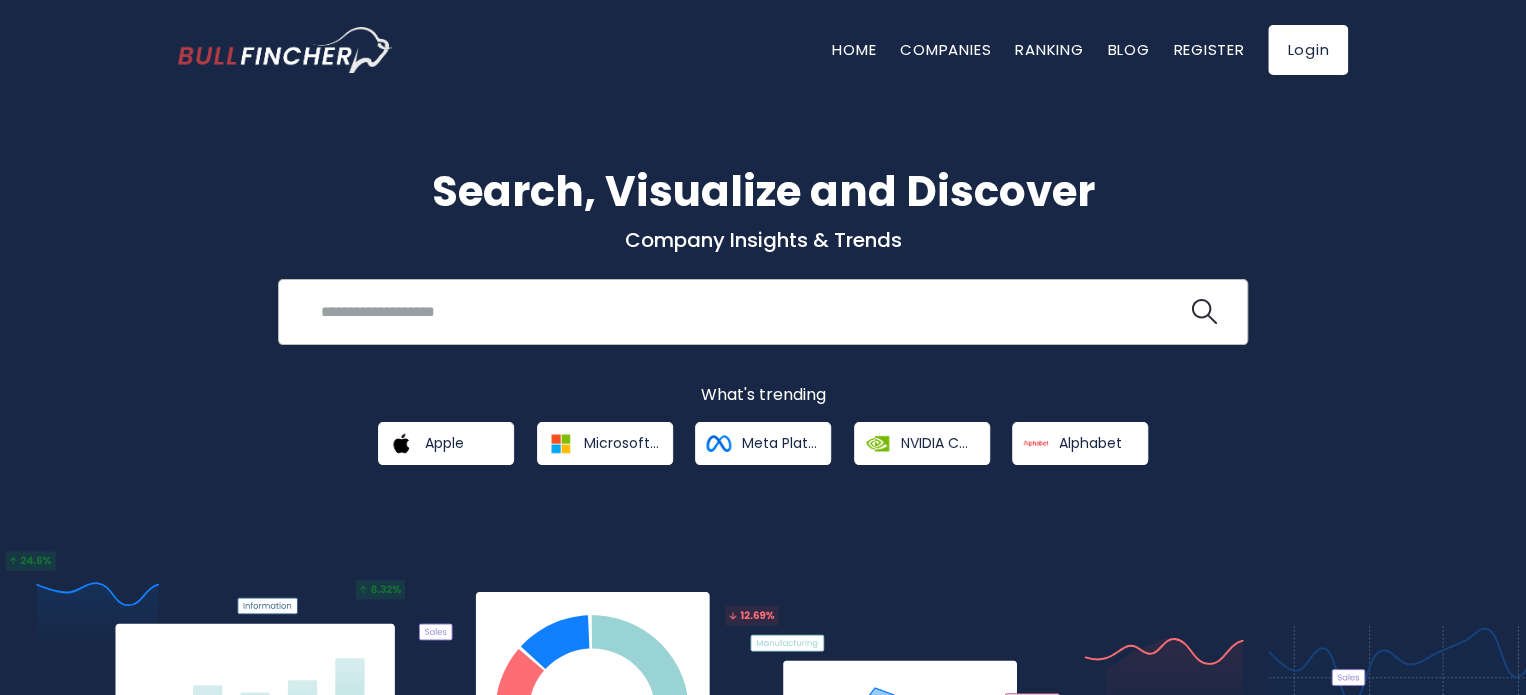 click at bounding box center [748, 311] 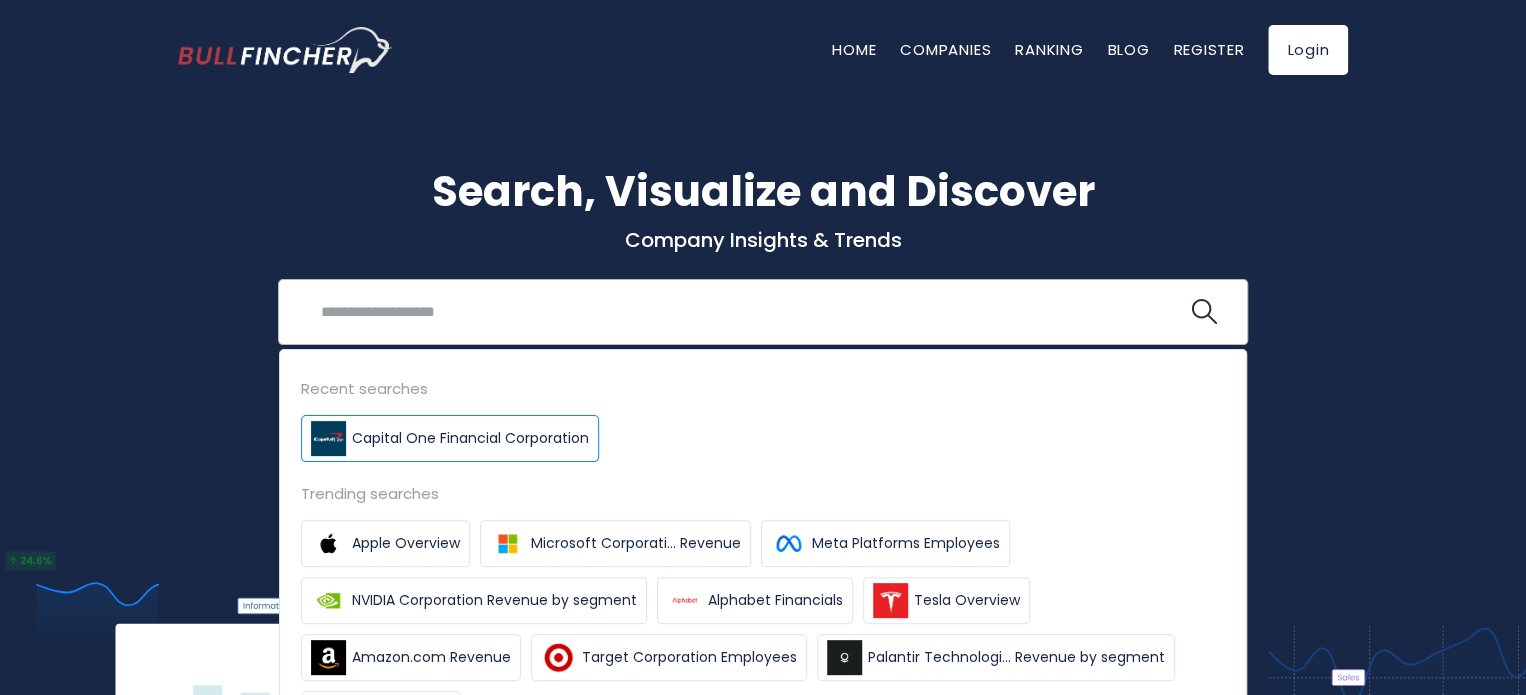 click on "Capital One Financial Corporation" at bounding box center (470, 438) 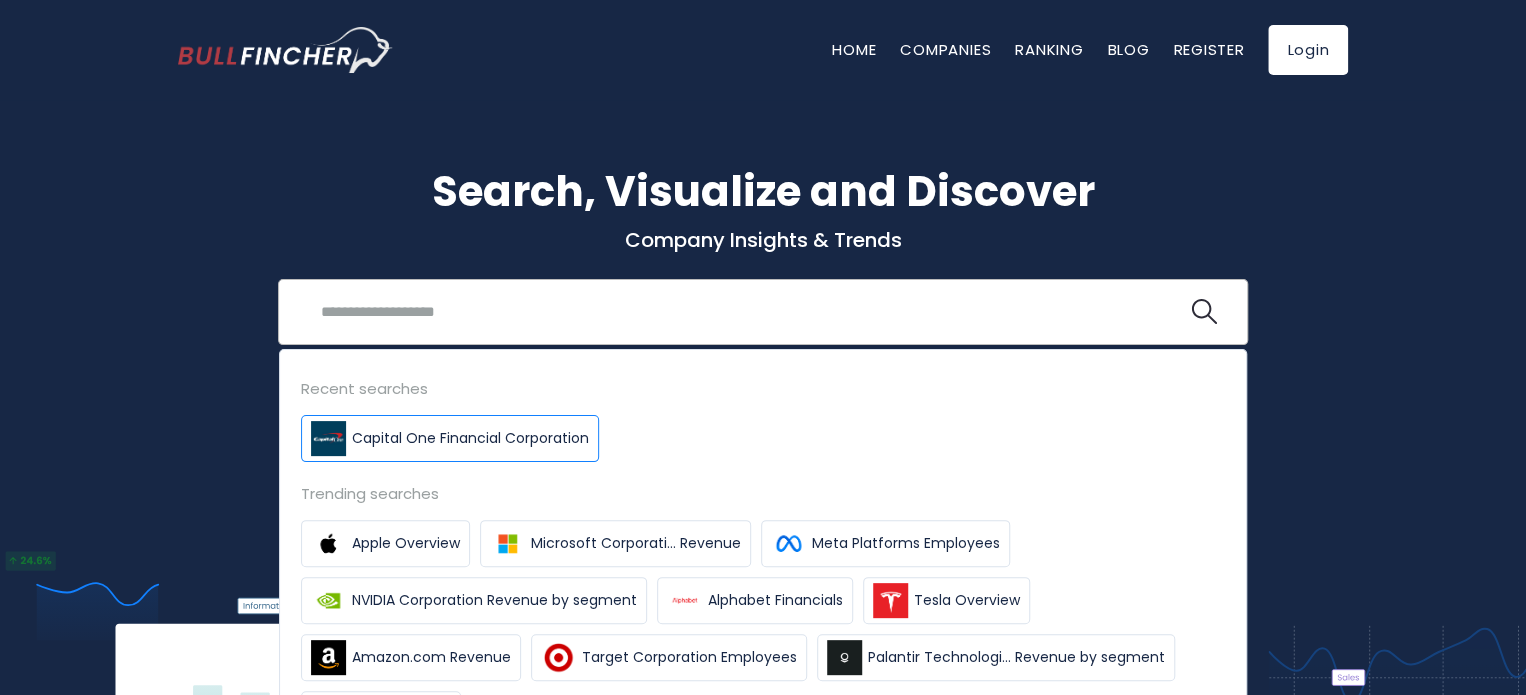 click on "Capital One Financial Corporation" at bounding box center [470, 438] 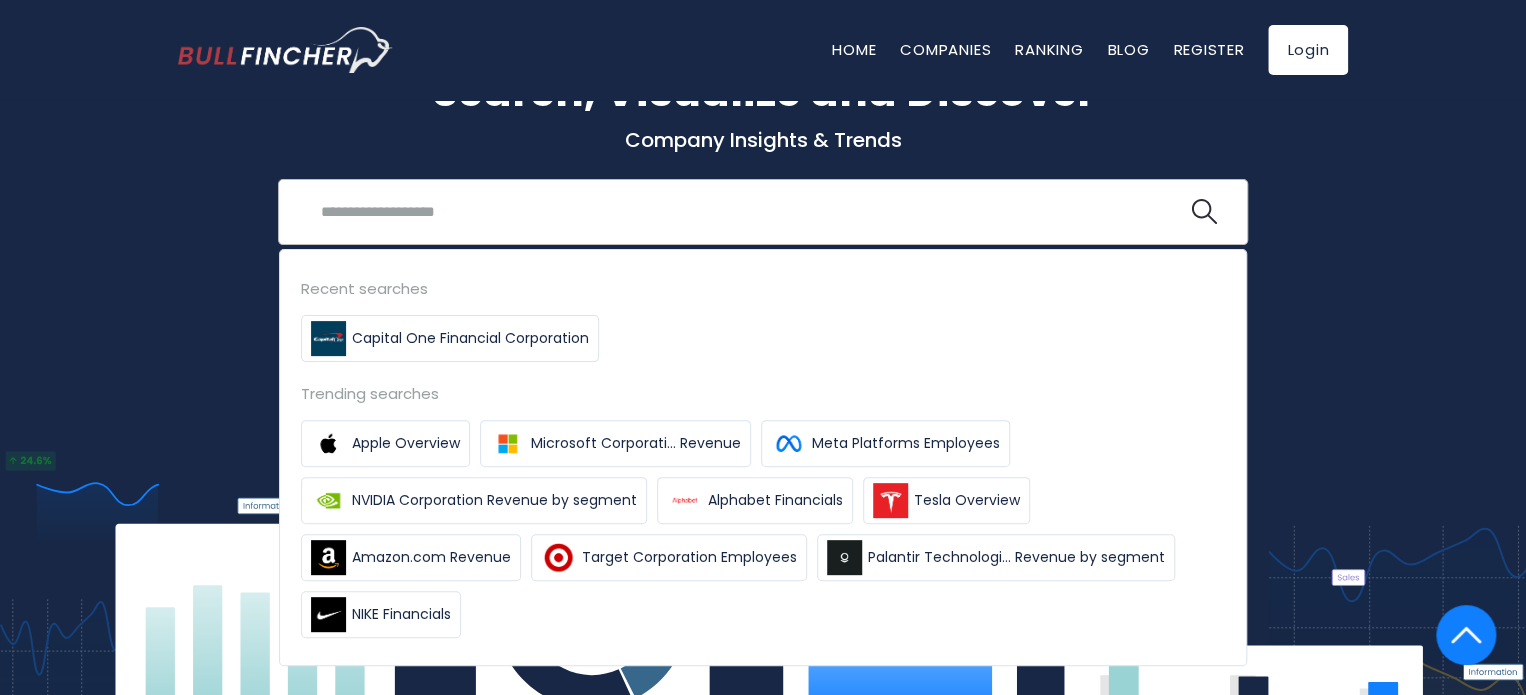 scroll, scrollTop: 0, scrollLeft: 0, axis: both 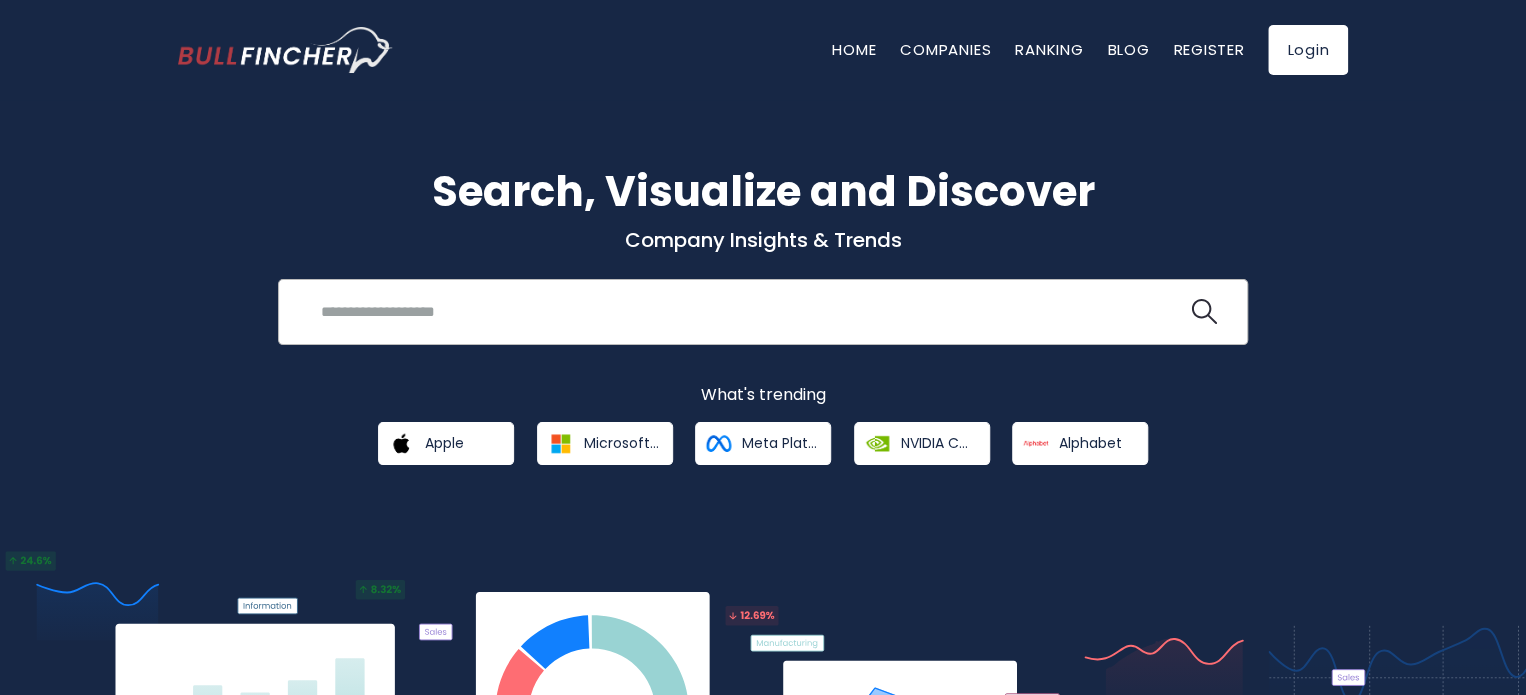 click on "Recent searches
Capital One Financial Corporation
Trending searches" at bounding box center (763, 312) 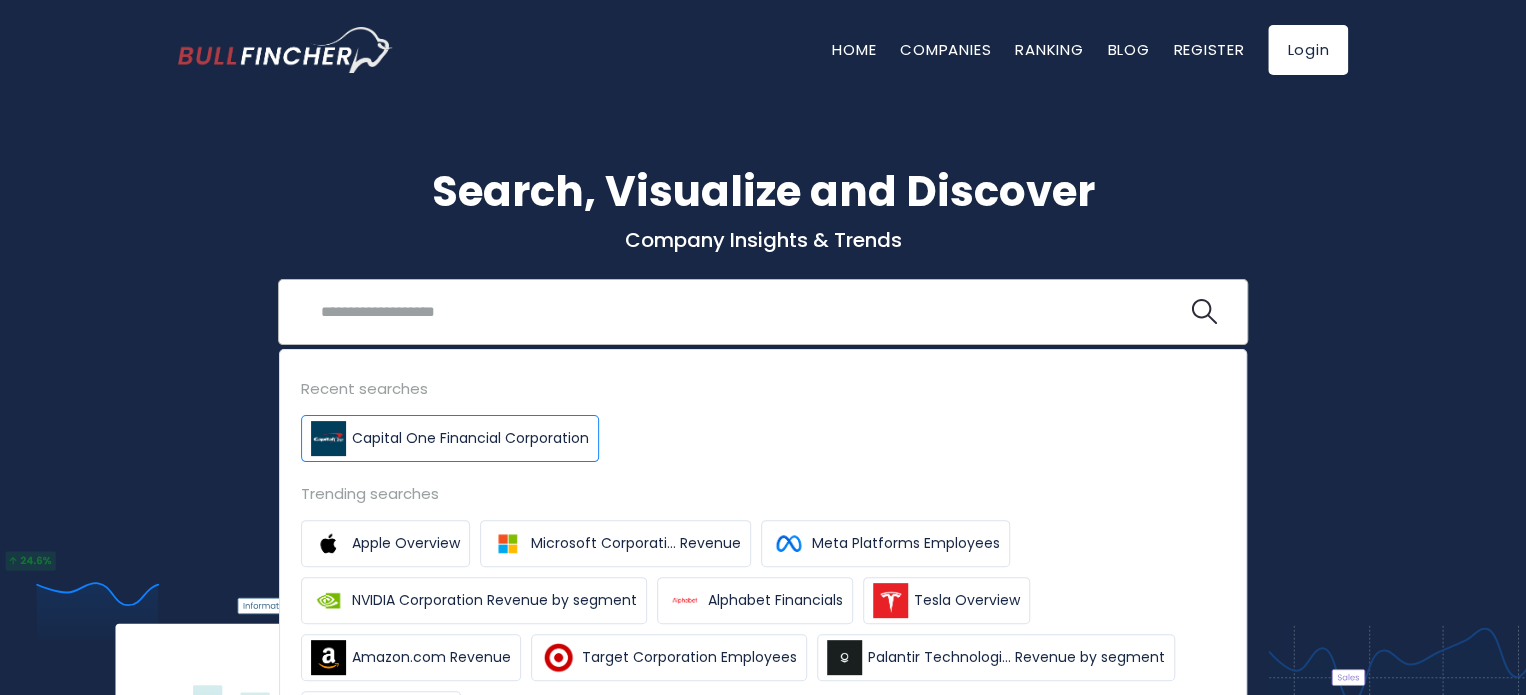 click on "Capital One Financial Corporation" at bounding box center (450, 438) 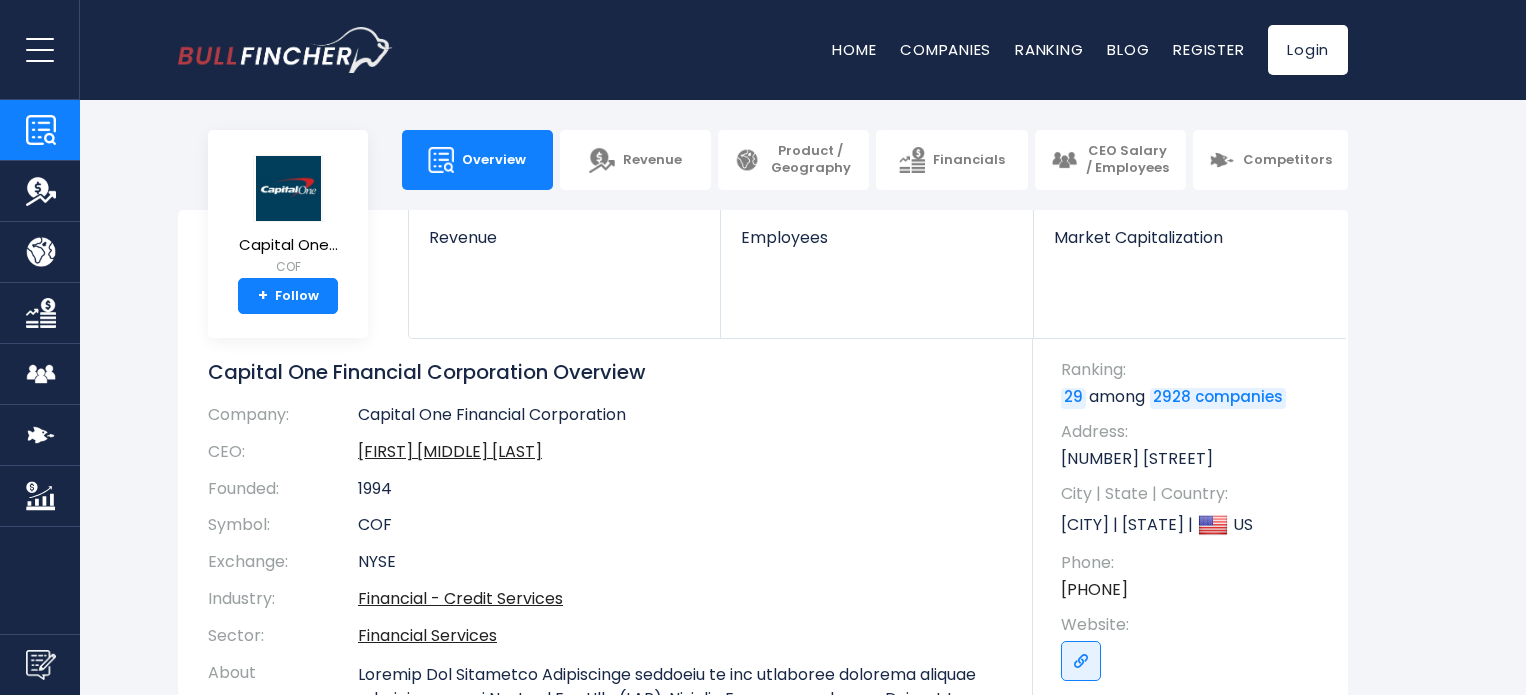 scroll, scrollTop: 0, scrollLeft: 0, axis: both 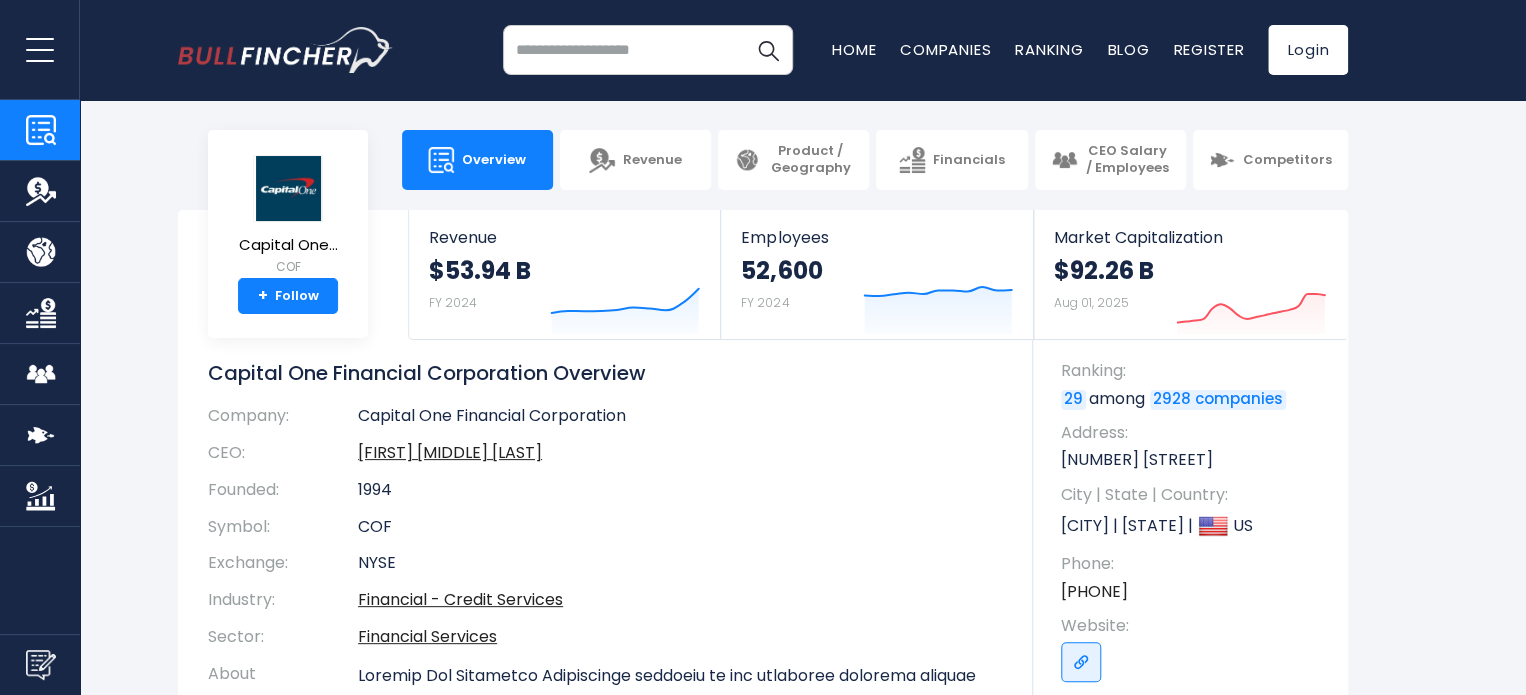 click on "Recent searches
Capital One Financial Corporation
Trending searches
Home
Companies
Ranking Blog" at bounding box center [763, 50] 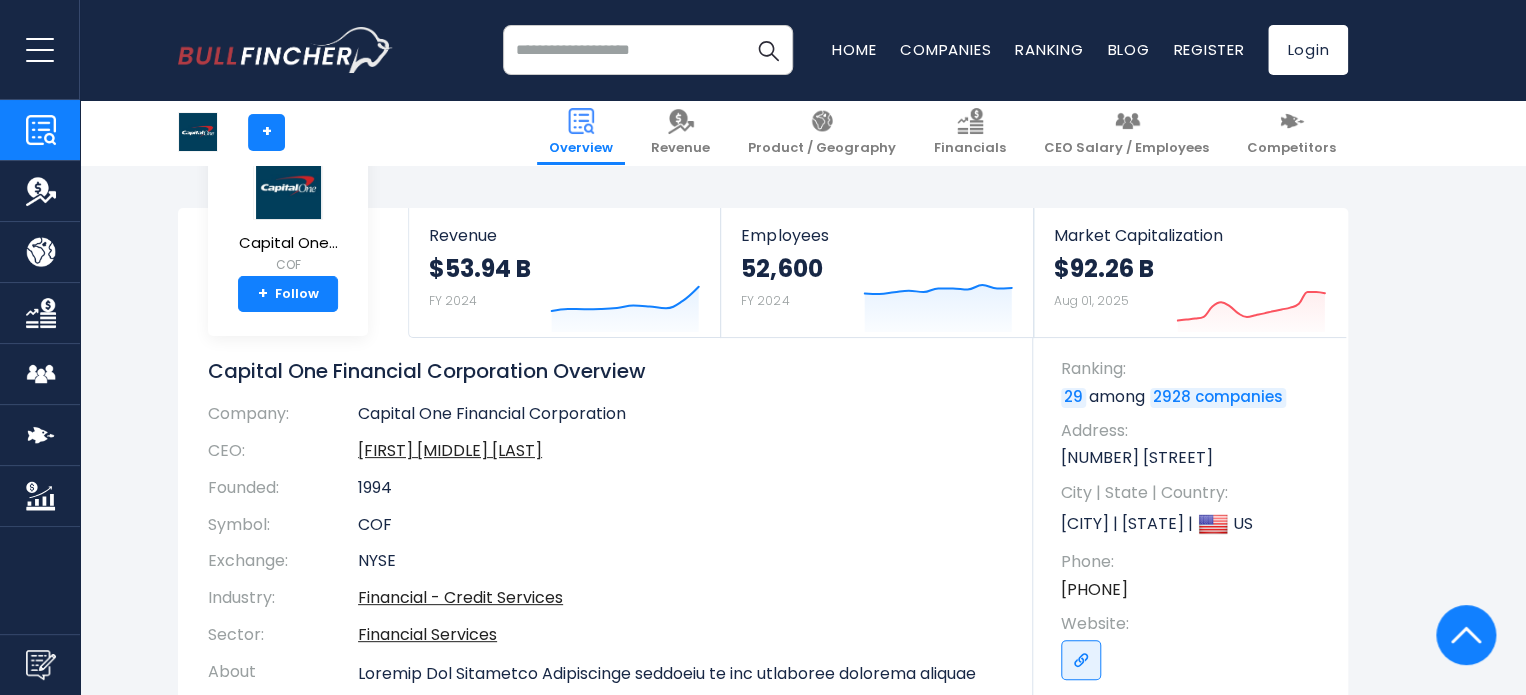 scroll, scrollTop: 0, scrollLeft: 0, axis: both 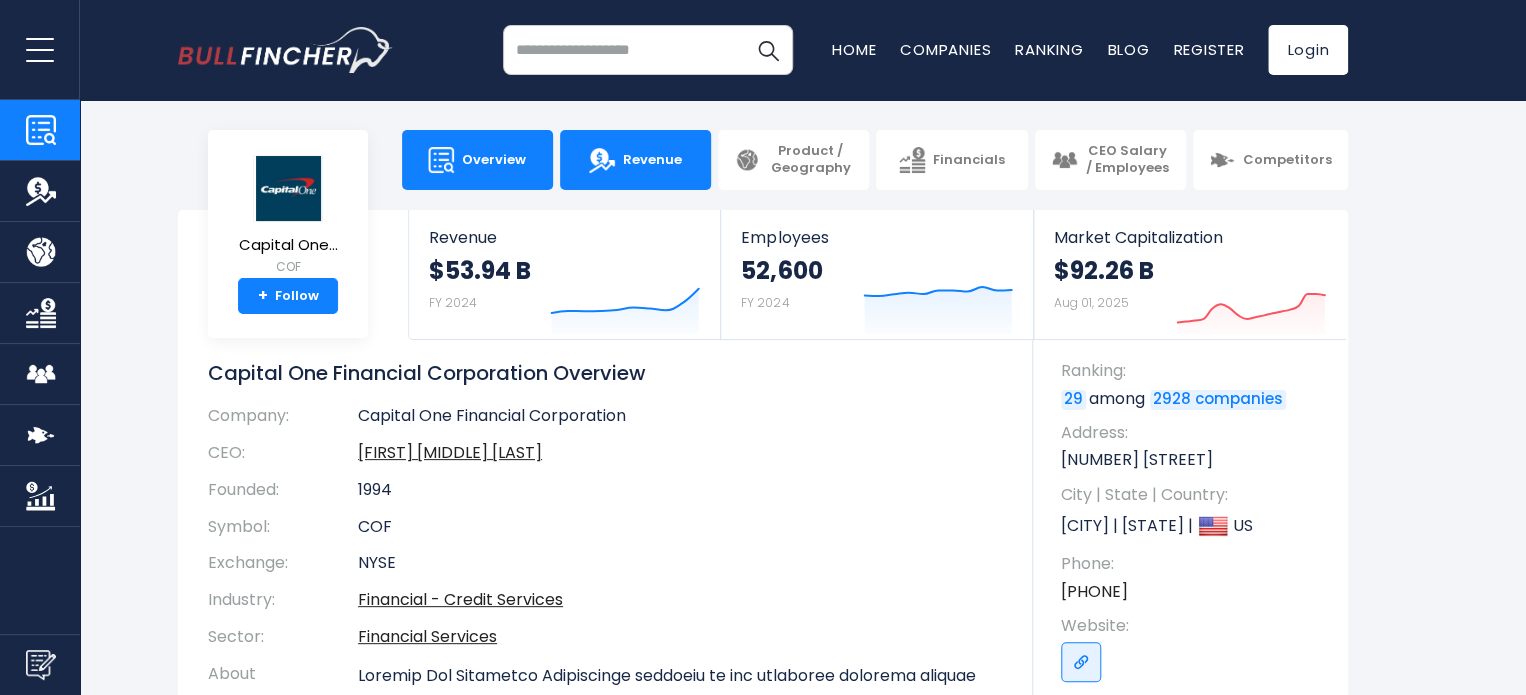 click on "Revenue" at bounding box center (652, 160) 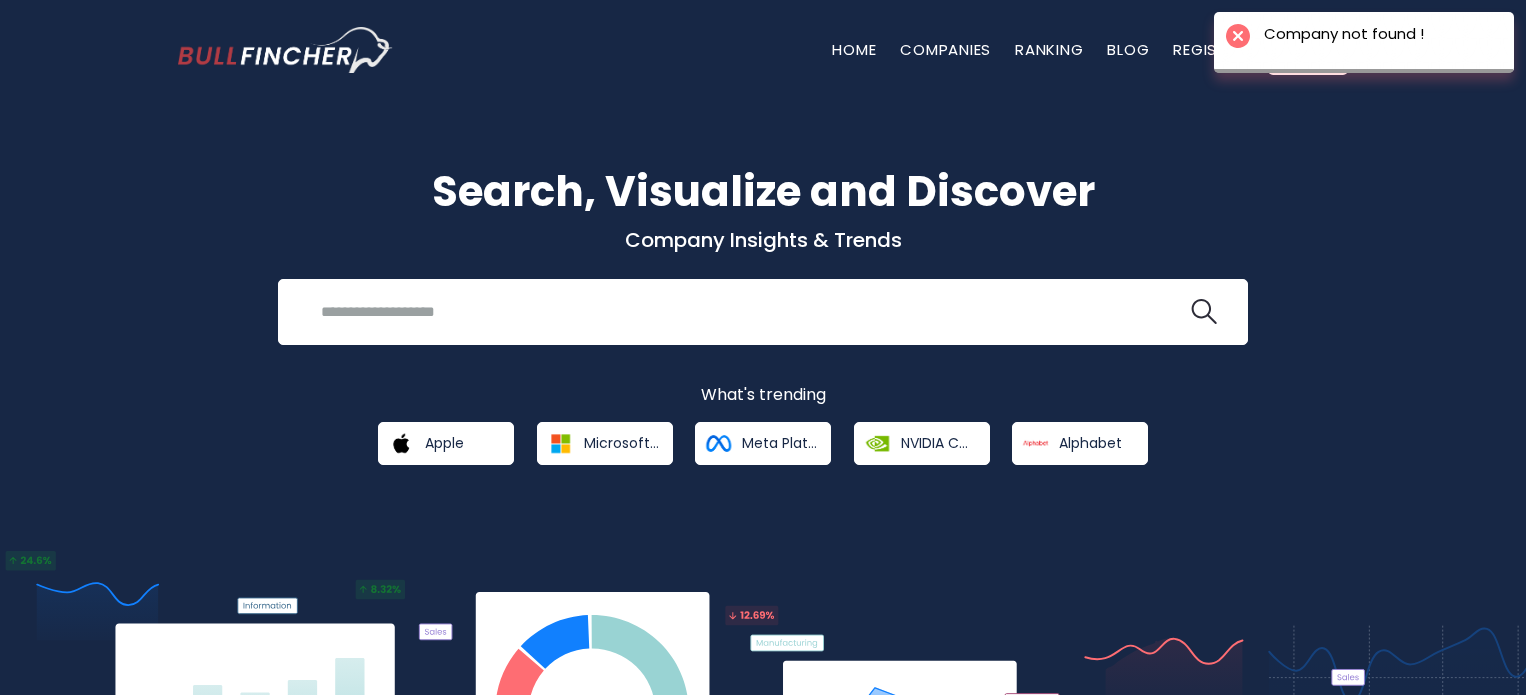 scroll, scrollTop: 0, scrollLeft: 0, axis: both 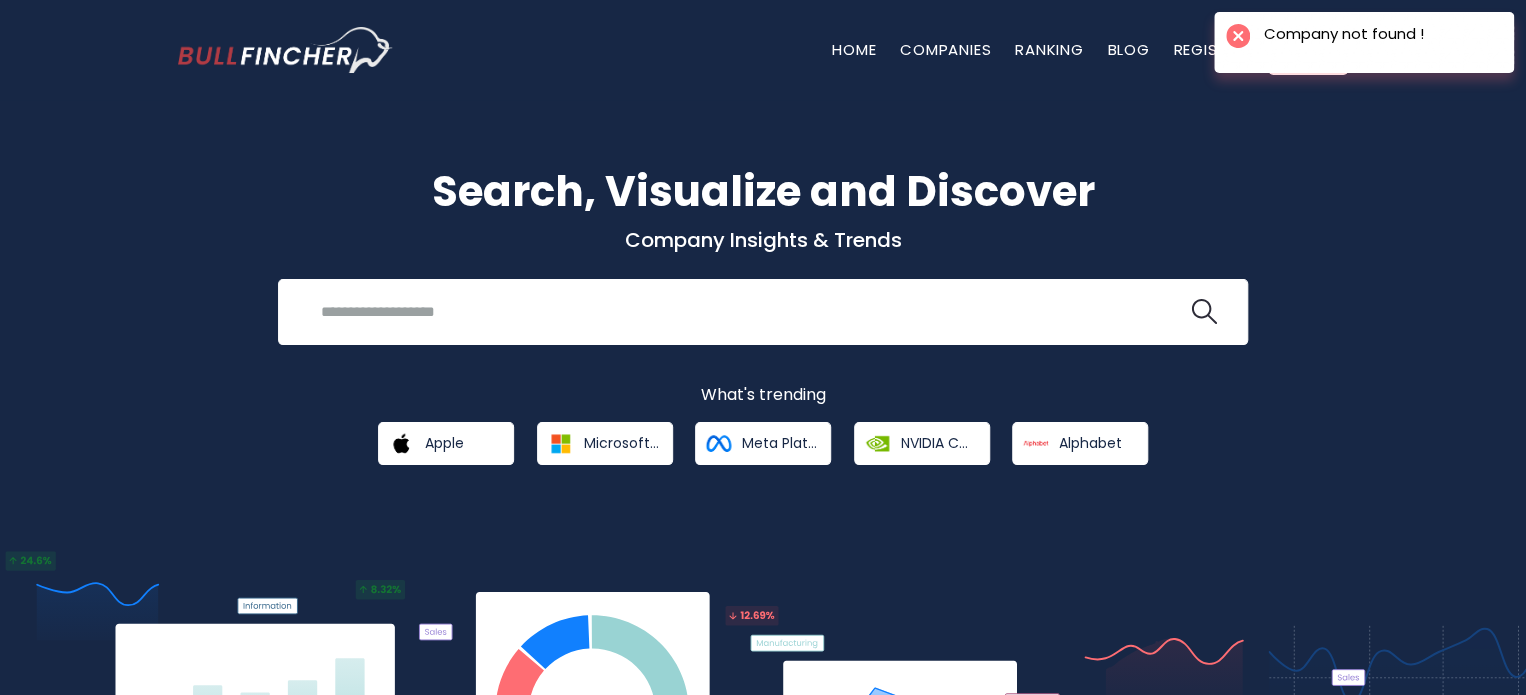 click on "Error Company not found !" at bounding box center [1364, 42] 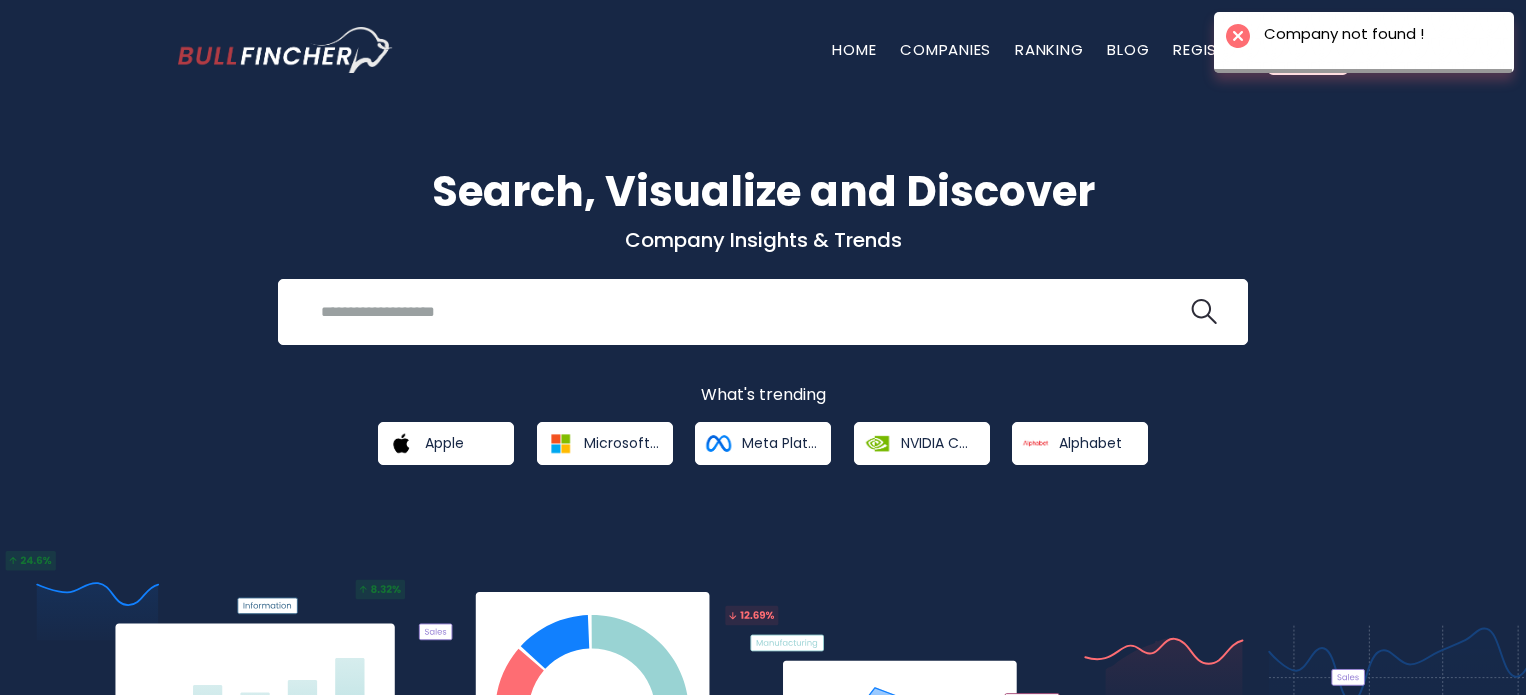 scroll, scrollTop: 0, scrollLeft: 0, axis: both 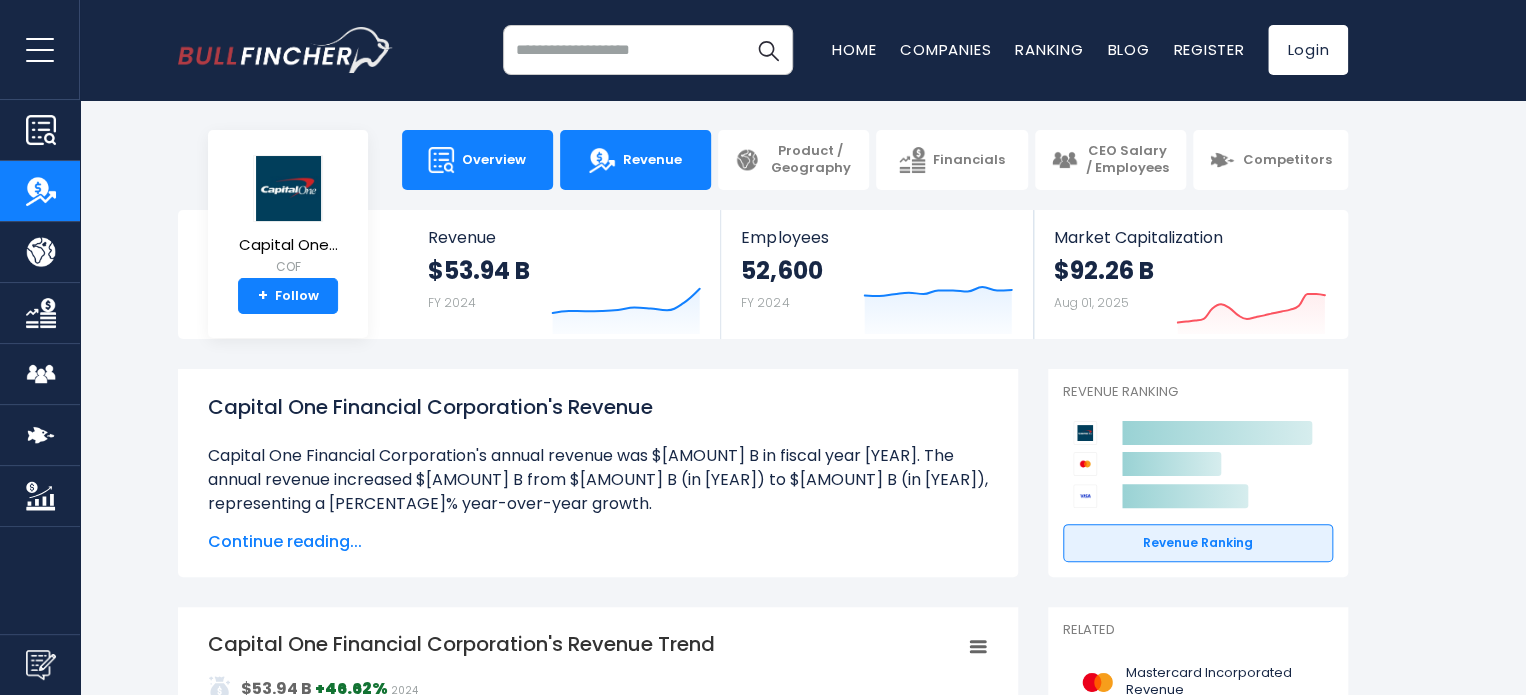 click on "Overview" at bounding box center (477, 160) 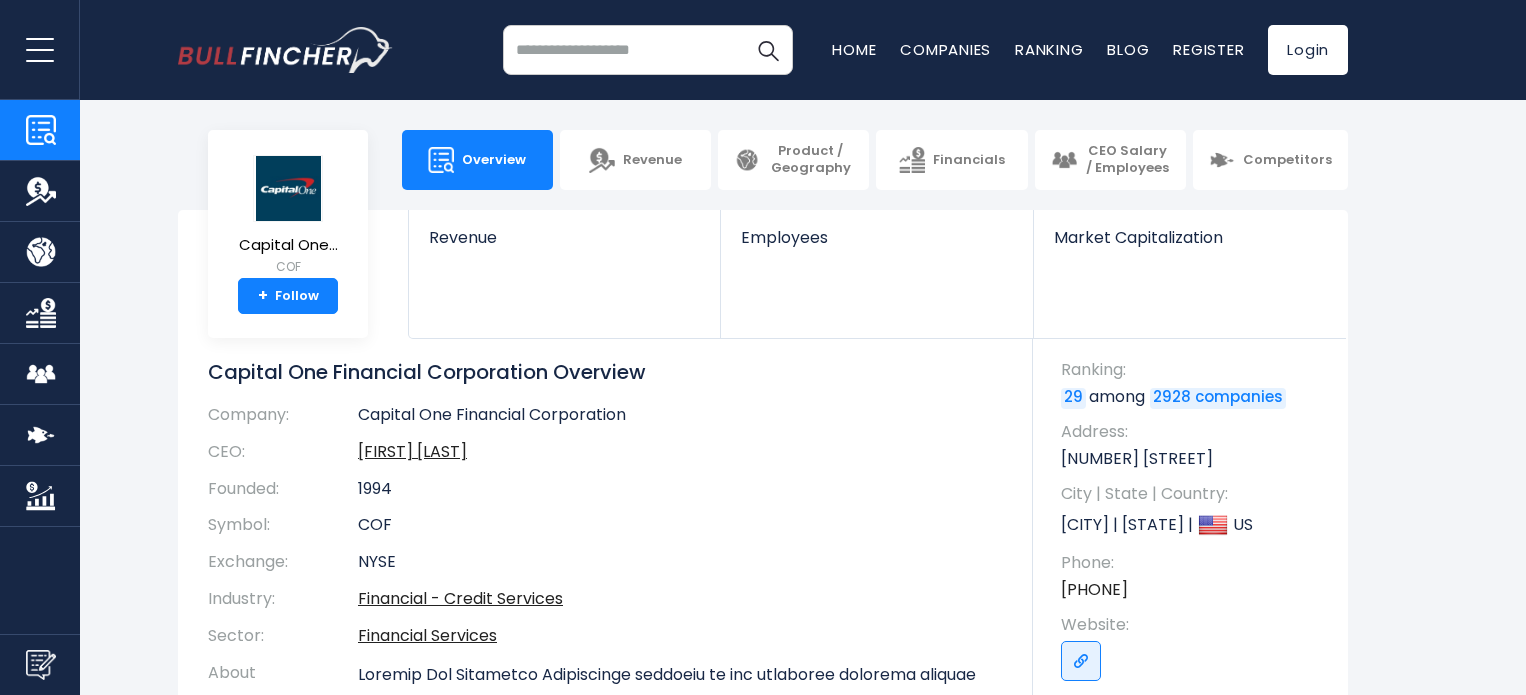 scroll, scrollTop: 0, scrollLeft: 0, axis: both 